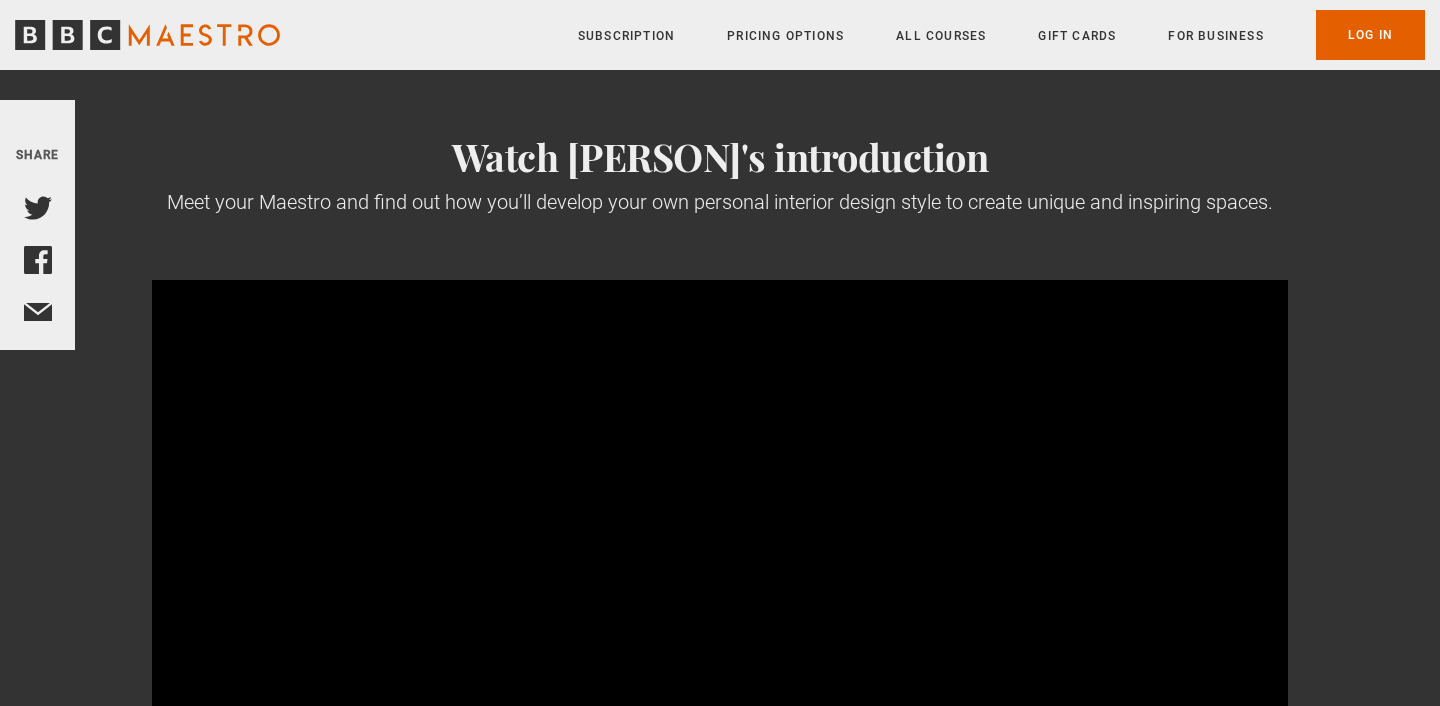 scroll, scrollTop: 0, scrollLeft: 0, axis: both 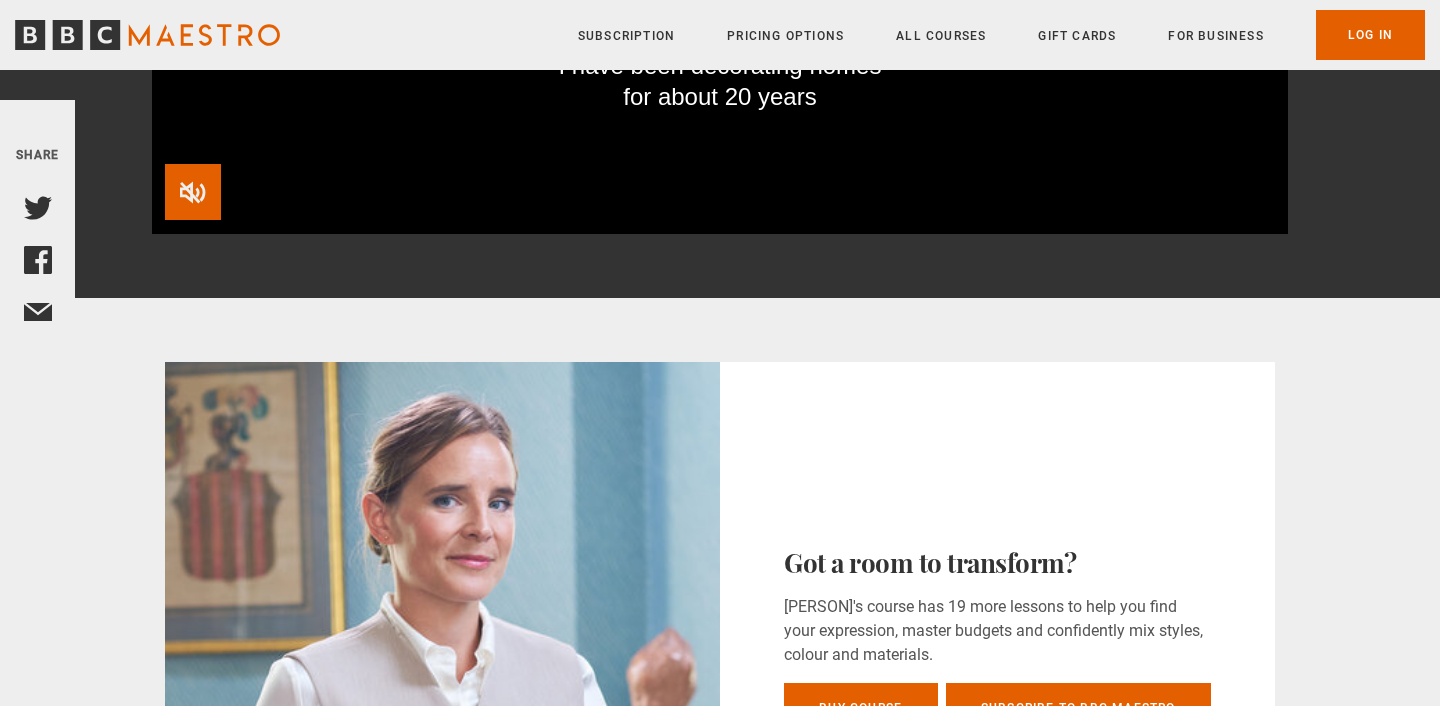 click at bounding box center [193, 192] 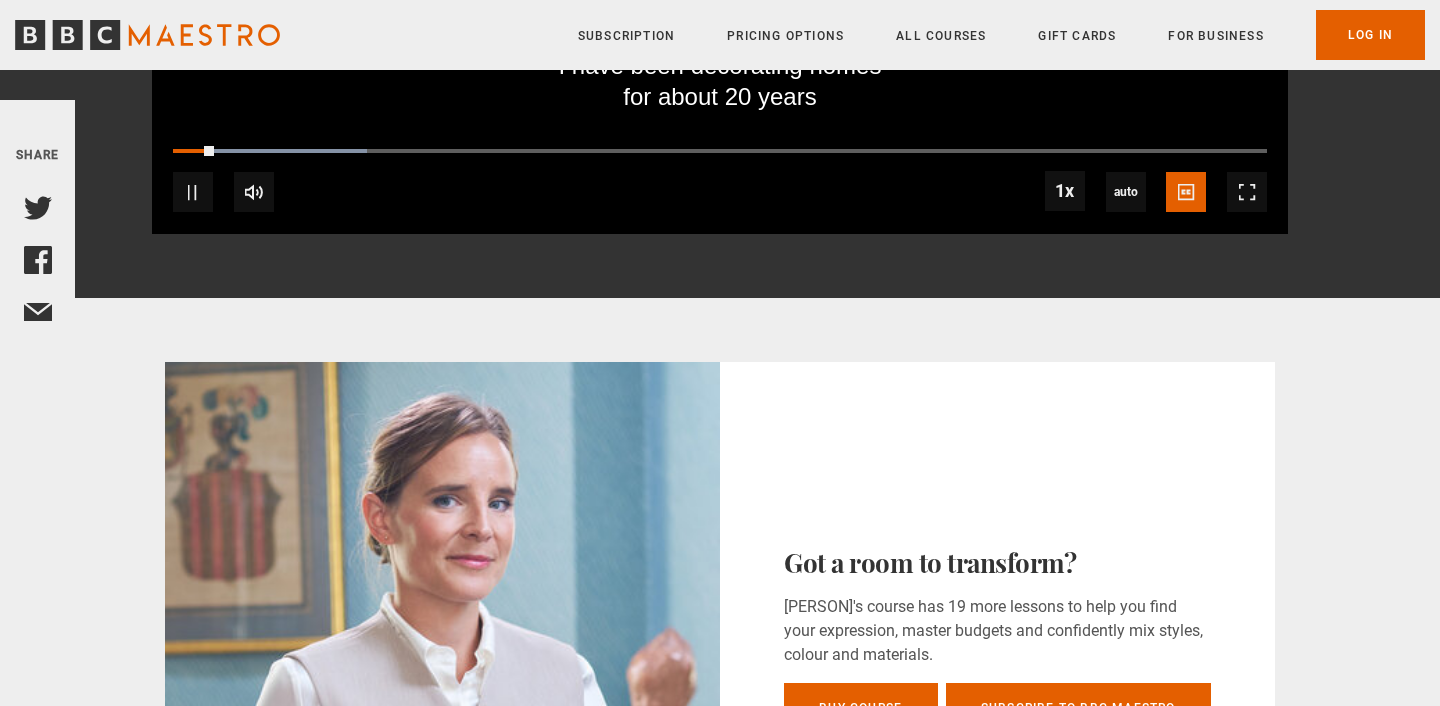 scroll, scrollTop: 280, scrollLeft: 0, axis: vertical 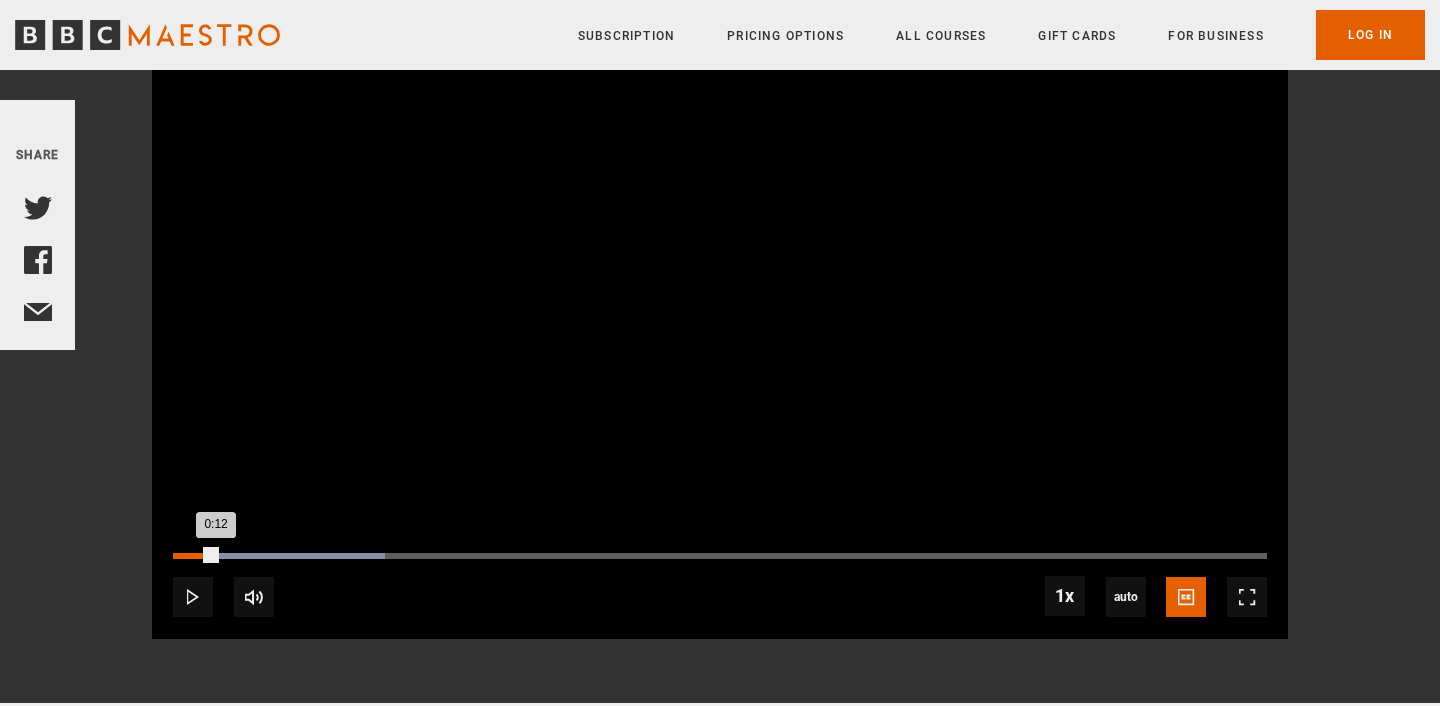 drag, startPoint x: 215, startPoint y: 558, endPoint x: 181, endPoint y: 553, distance: 34.36568 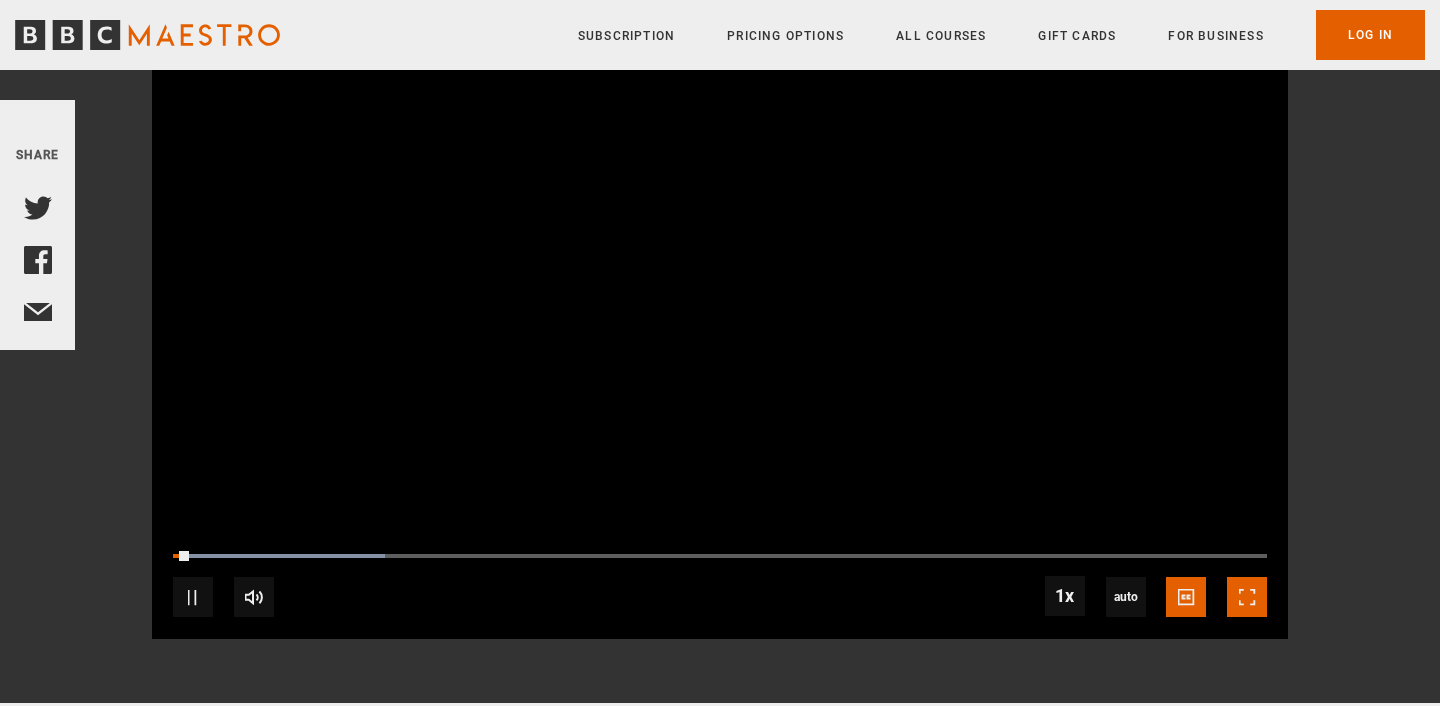 click at bounding box center [1247, 597] 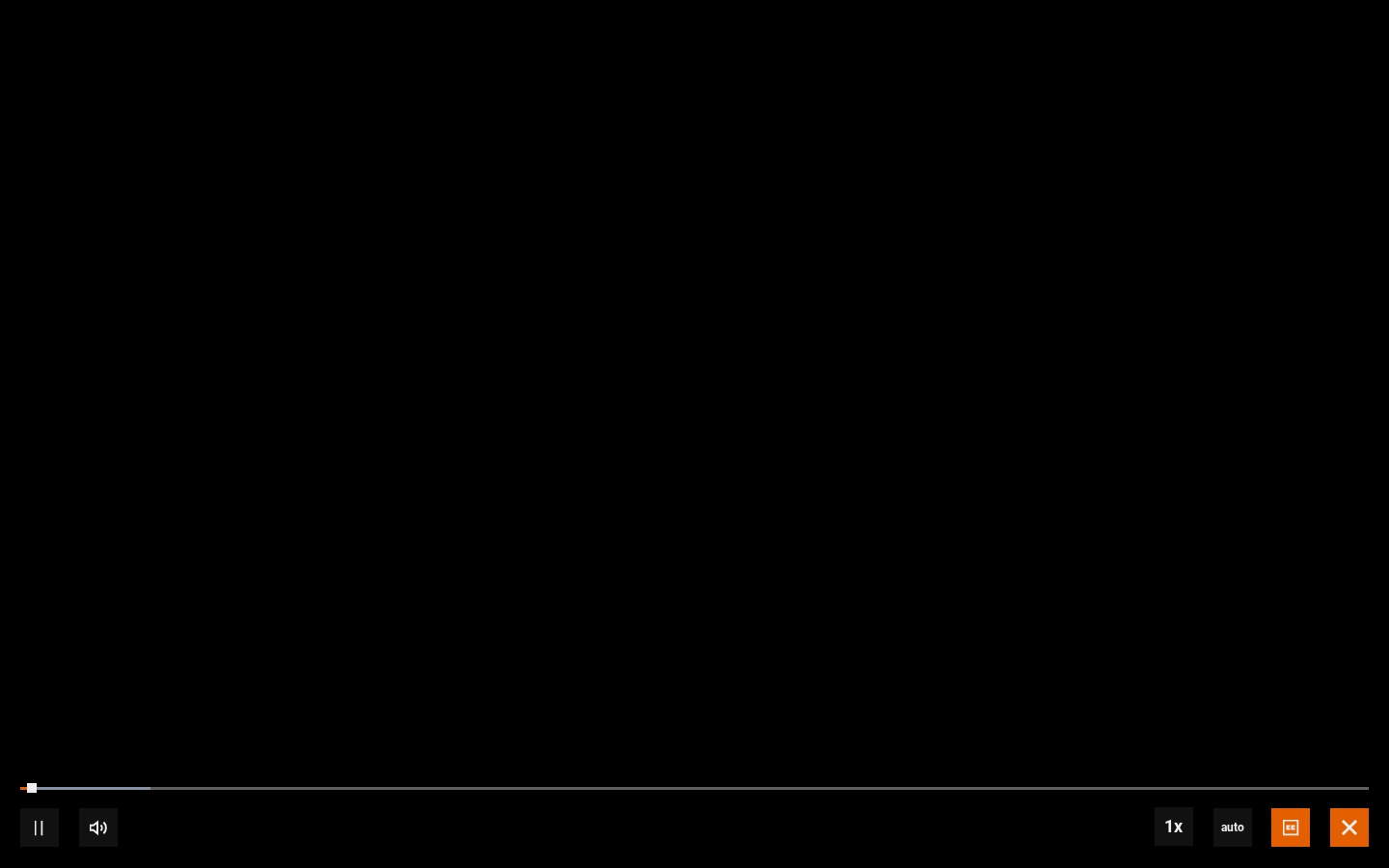 click at bounding box center (1349, 827) 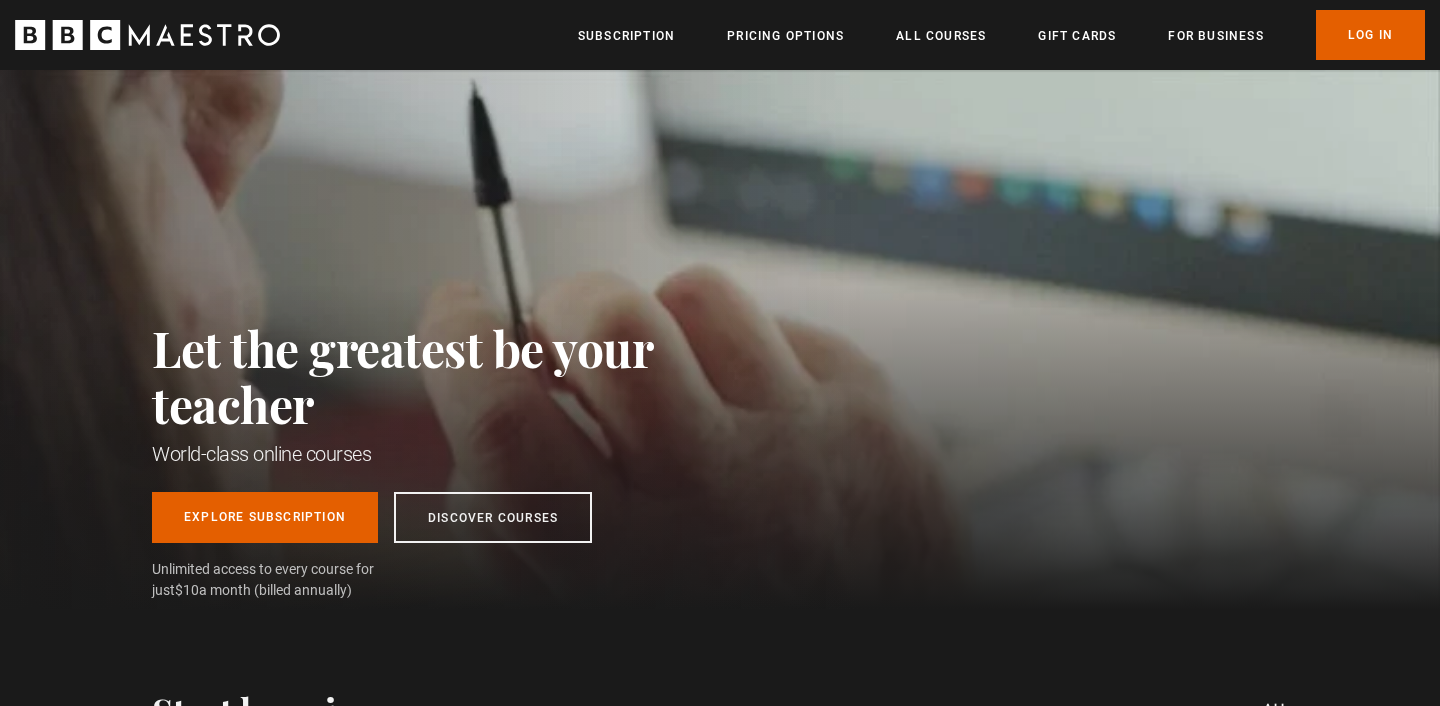 scroll, scrollTop: 0, scrollLeft: 0, axis: both 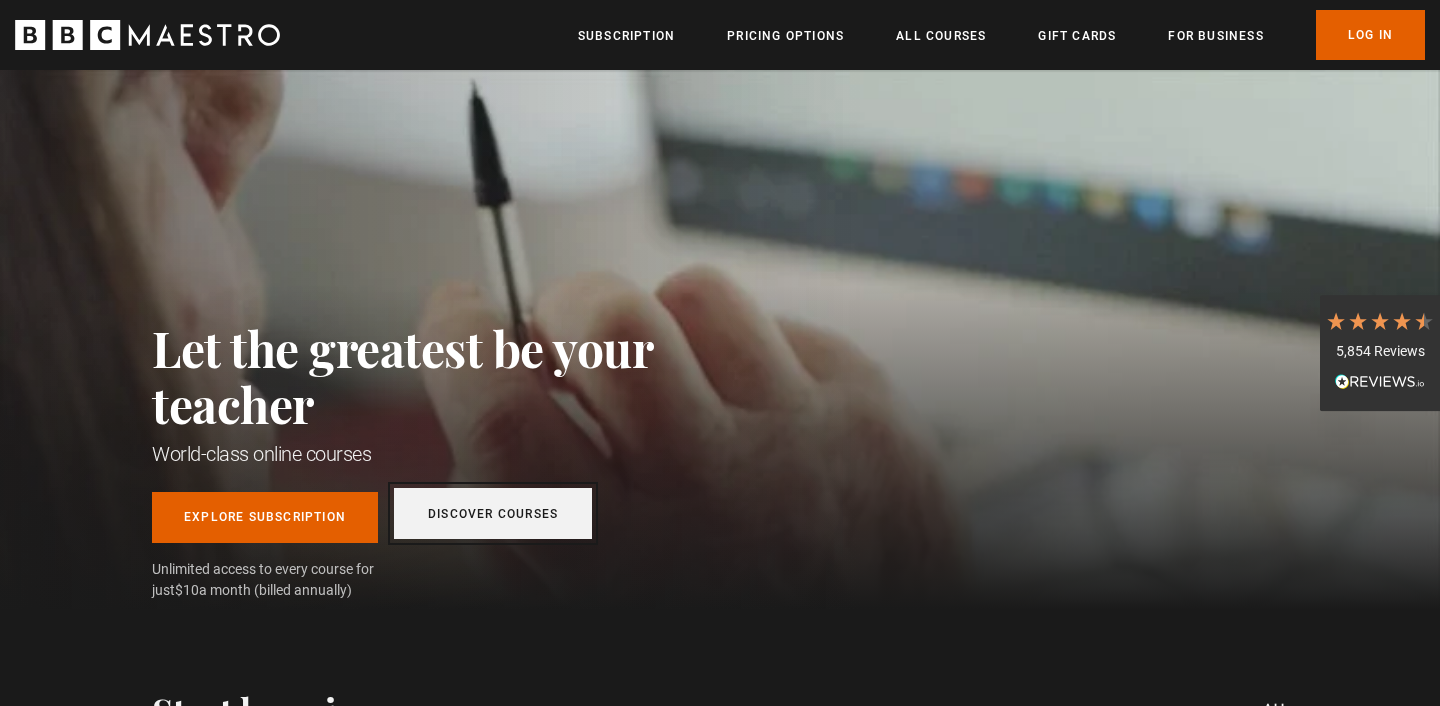 click on "Discover Courses" at bounding box center (493, 513) 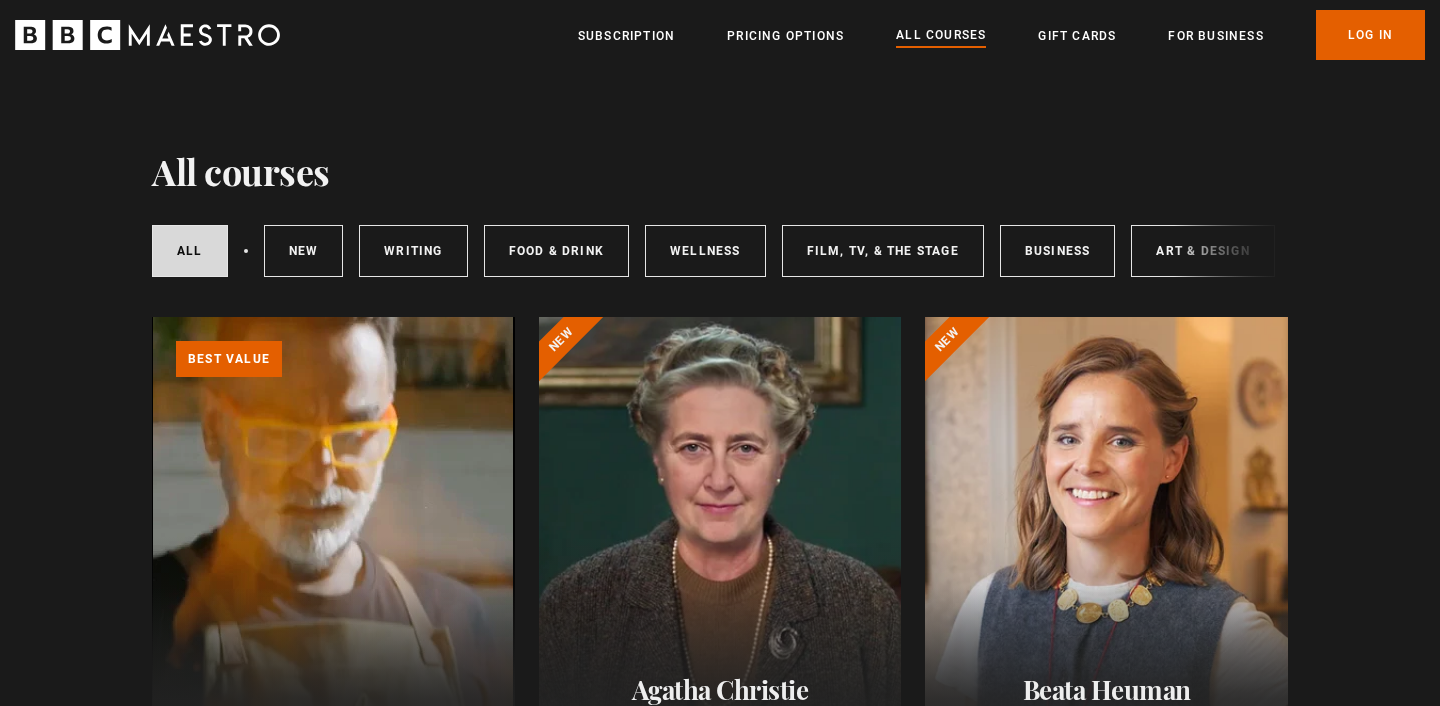 scroll, scrollTop: 0, scrollLeft: 0, axis: both 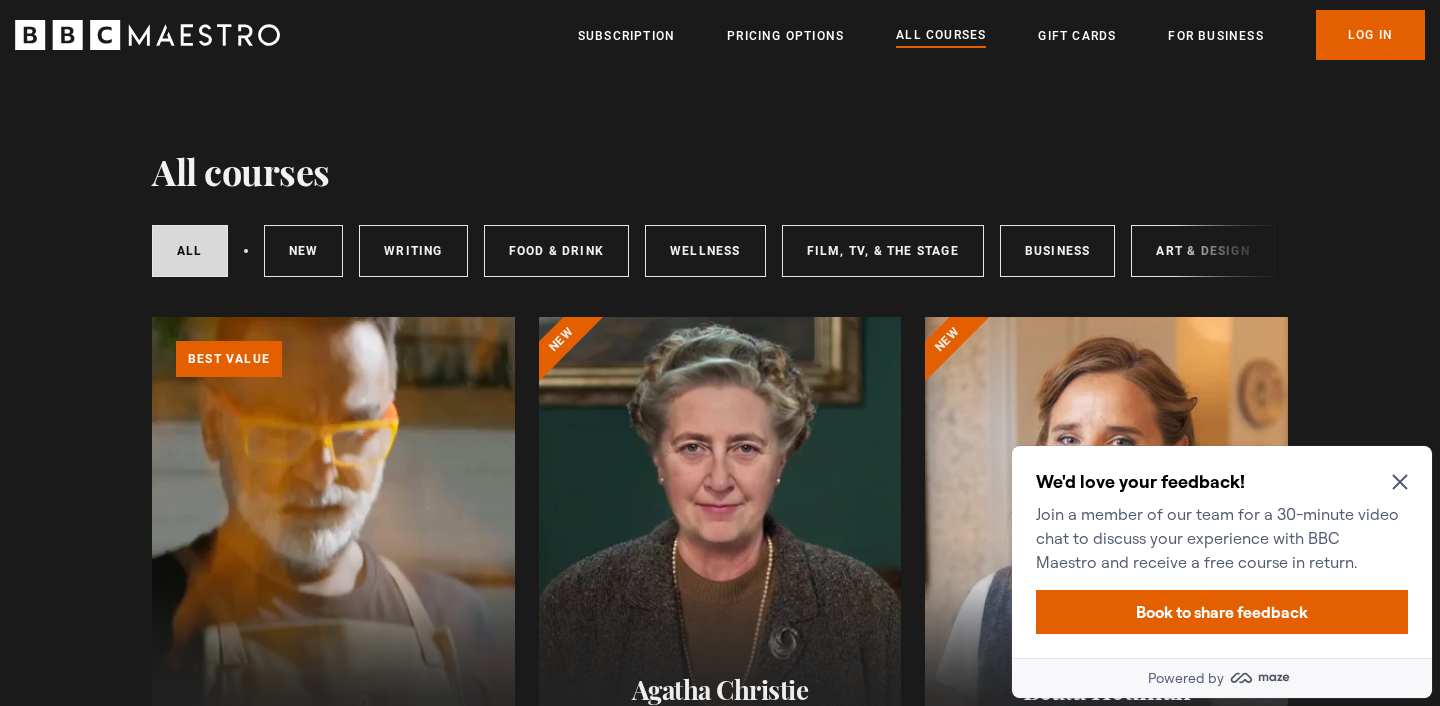 click on "All courses
New courses
Writing
Food & Drink
Wellness
Film, TV, & The Stage
Business
Art & Design
Music
Home & Lifestyle" at bounding box center (720, 251) 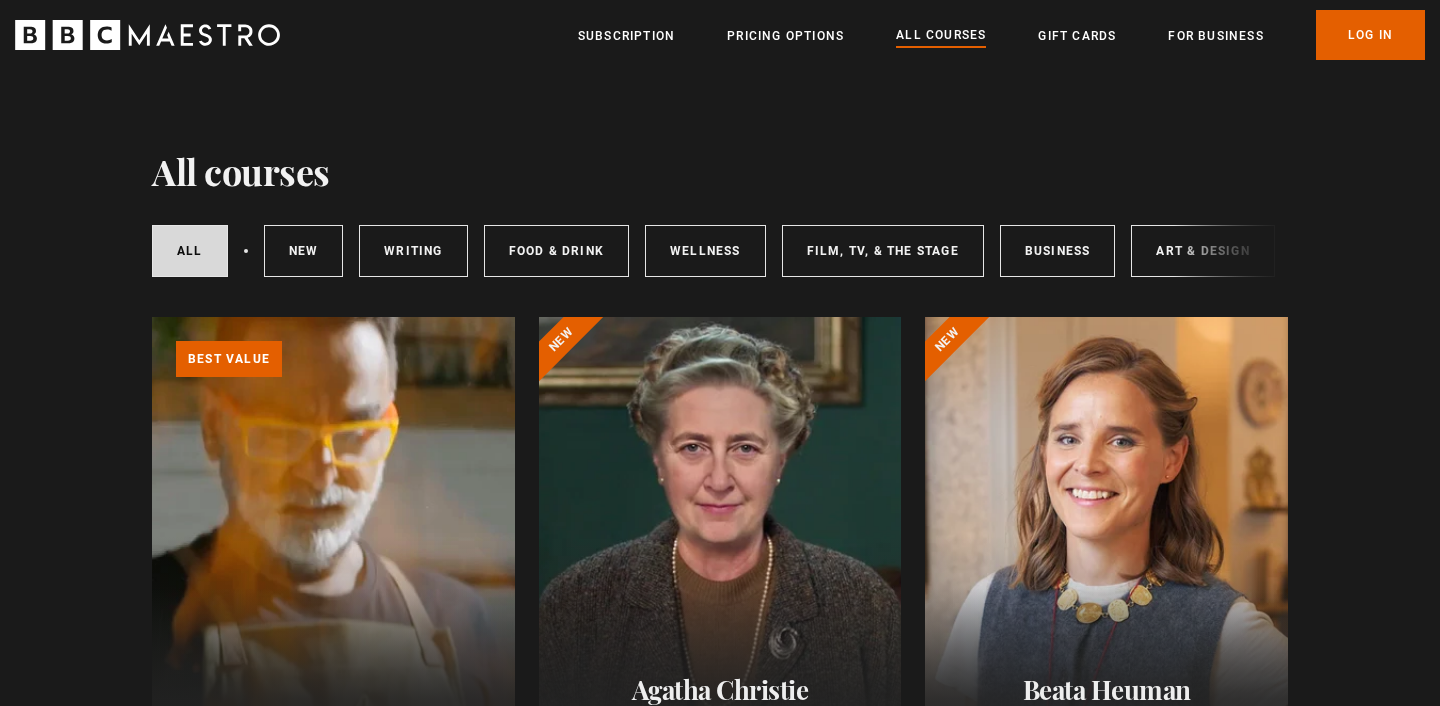 click on "All courses
New courses
Writing
Food & Drink
Wellness
Film, TV, & The Stage
Business
Art & Design
Music
Home & Lifestyle" at bounding box center (720, 251) 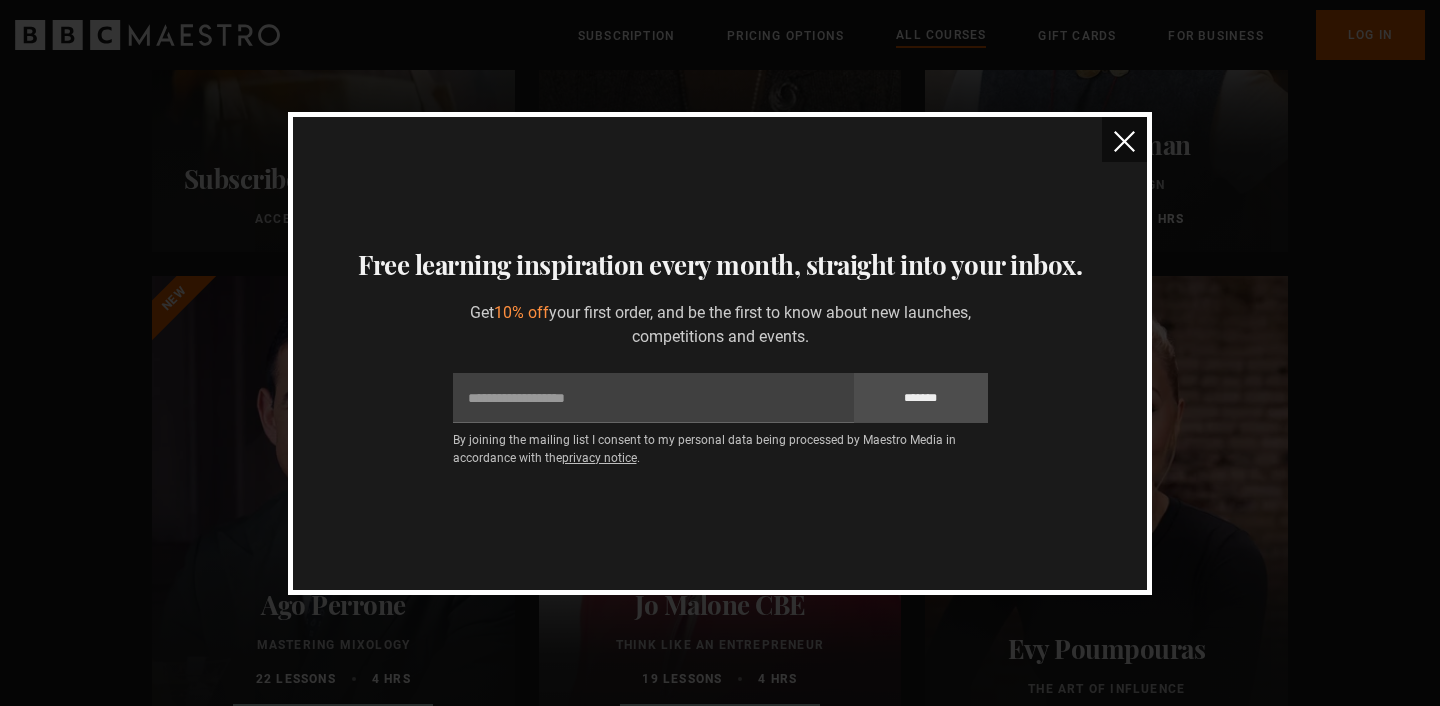 scroll, scrollTop: 0, scrollLeft: 0, axis: both 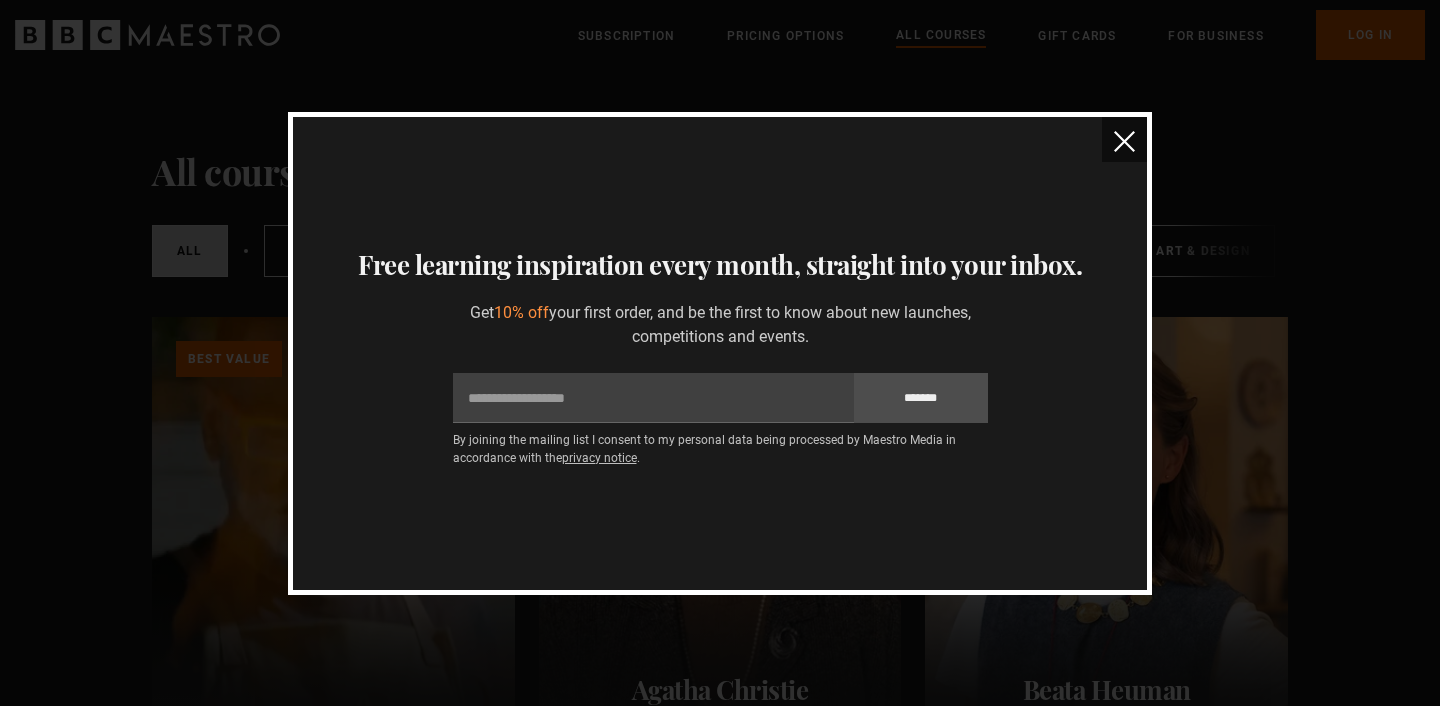 click at bounding box center [1124, 141] 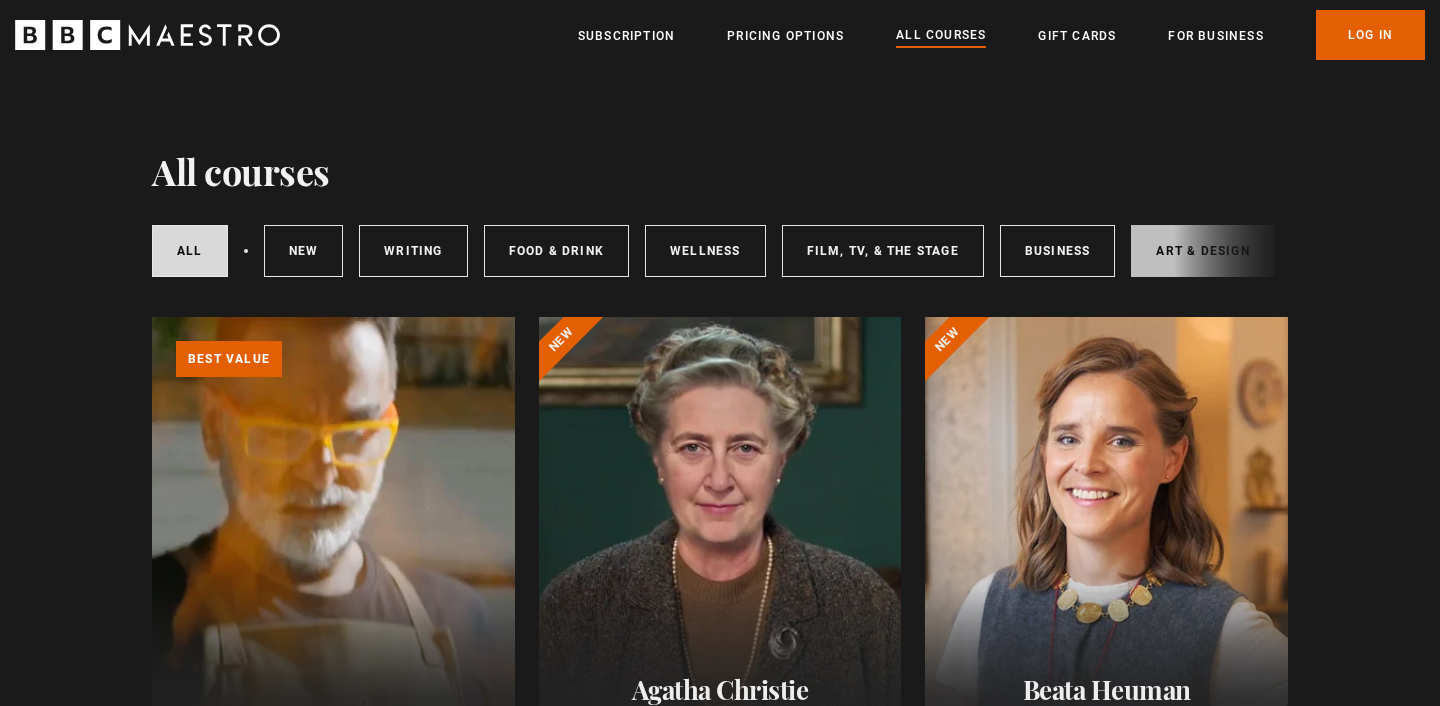 click on "Art & Design" at bounding box center (1202, 251) 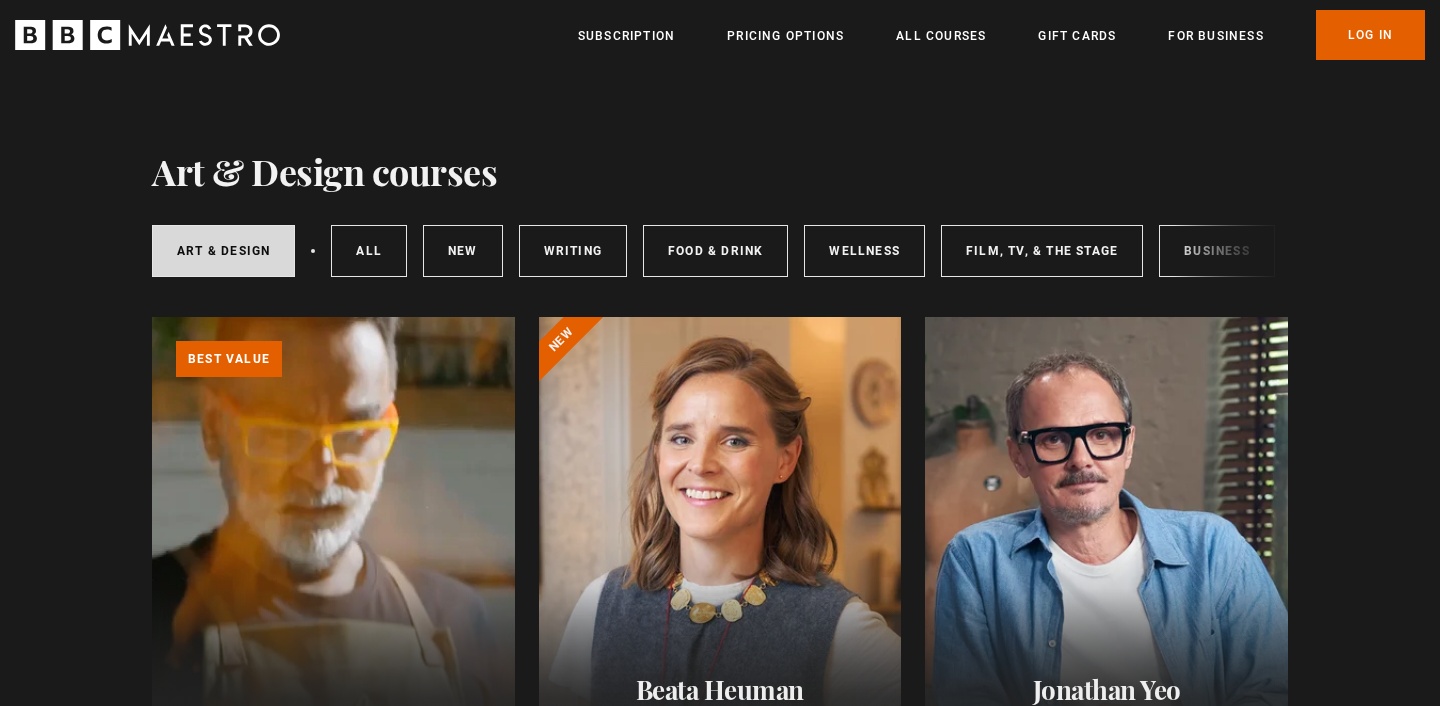 scroll, scrollTop: 0, scrollLeft: 0, axis: both 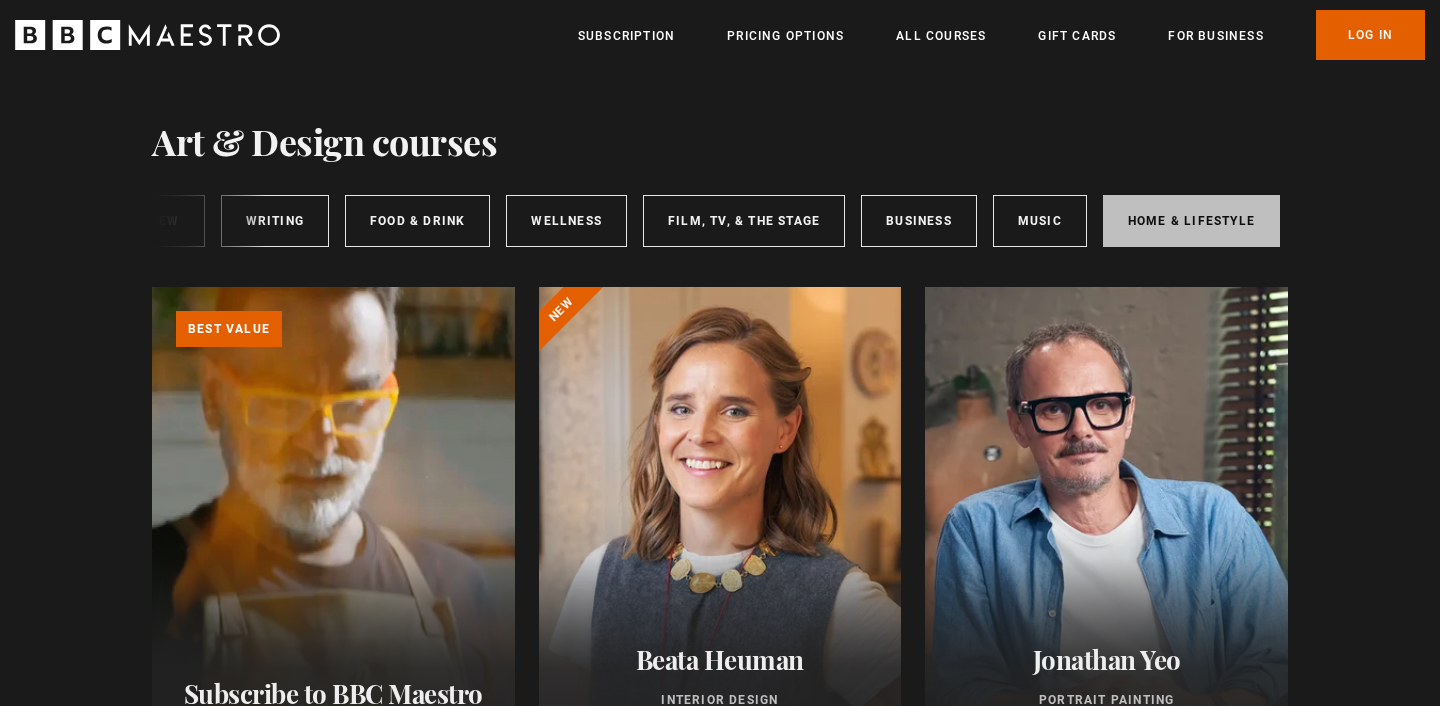 click on "Home & Lifestyle" at bounding box center [1191, 221] 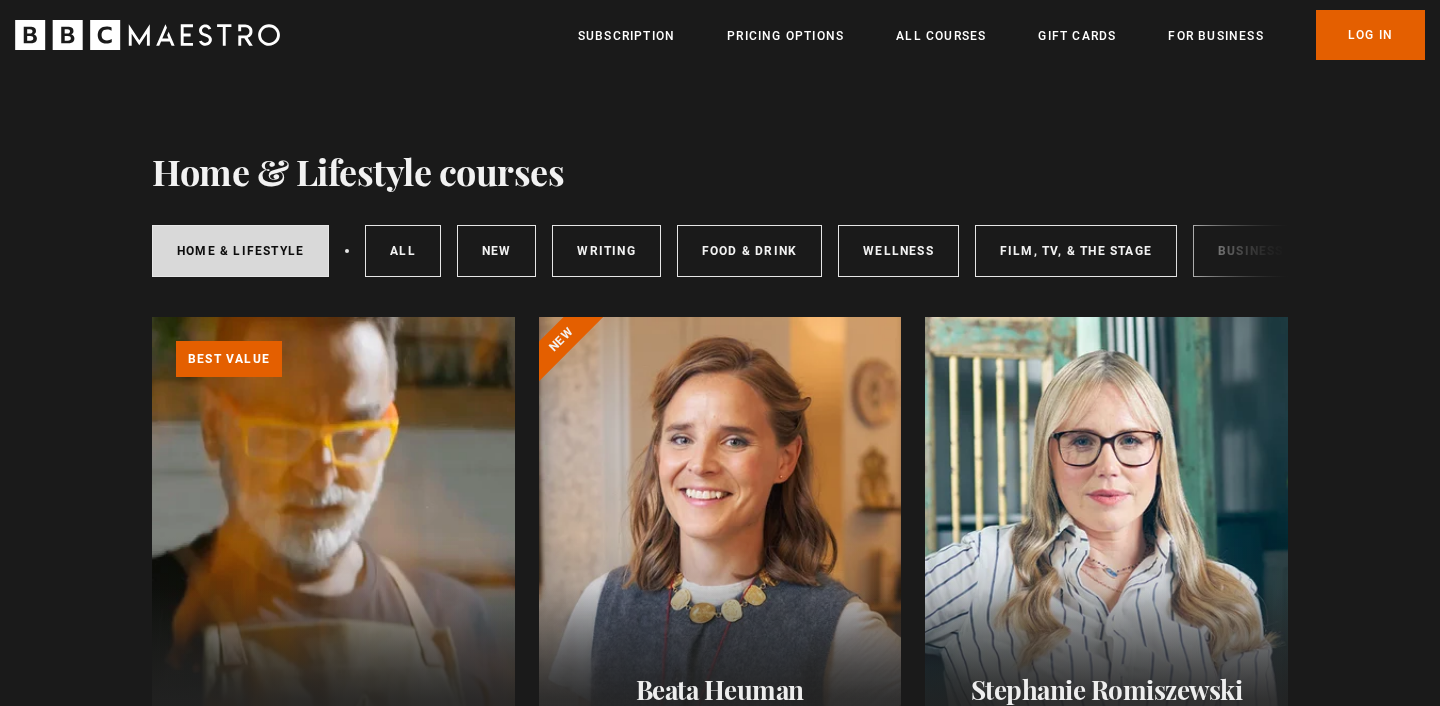 scroll, scrollTop: 0, scrollLeft: 0, axis: both 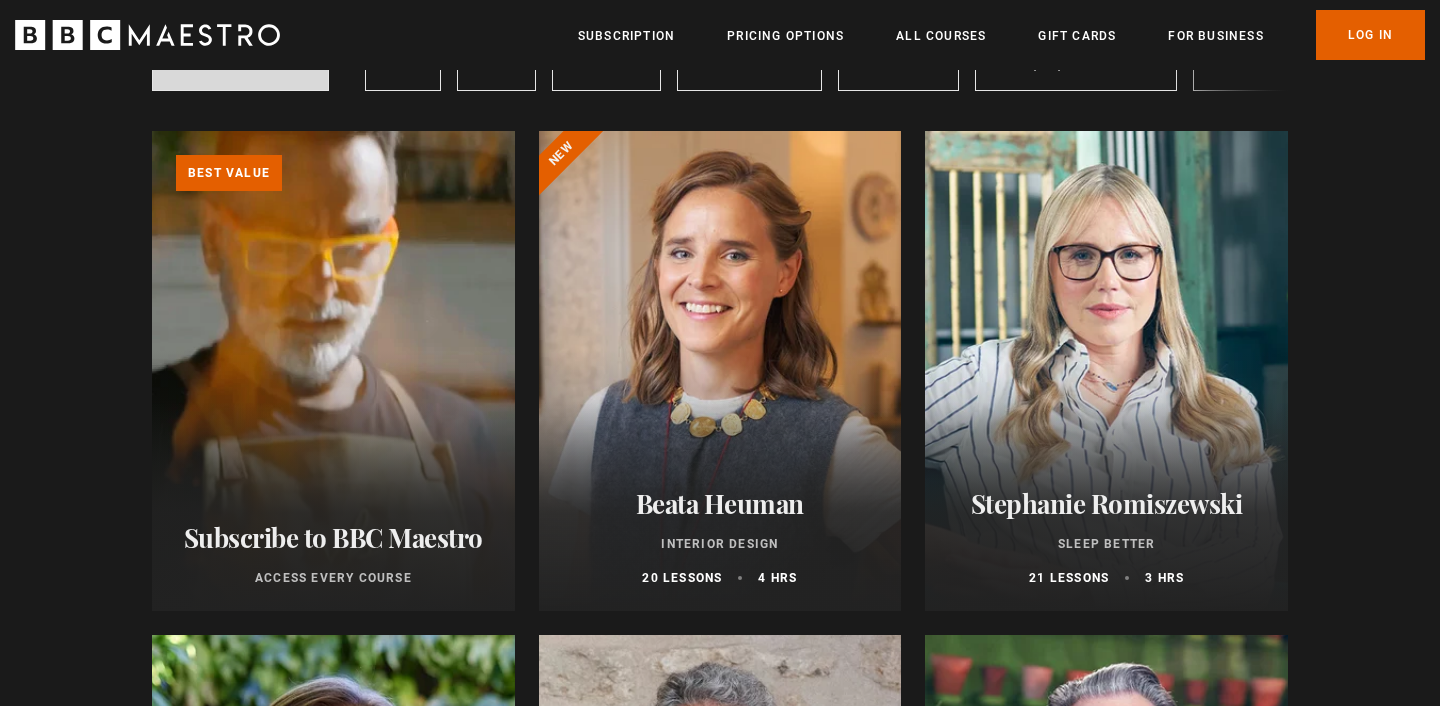 click at bounding box center (720, 371) 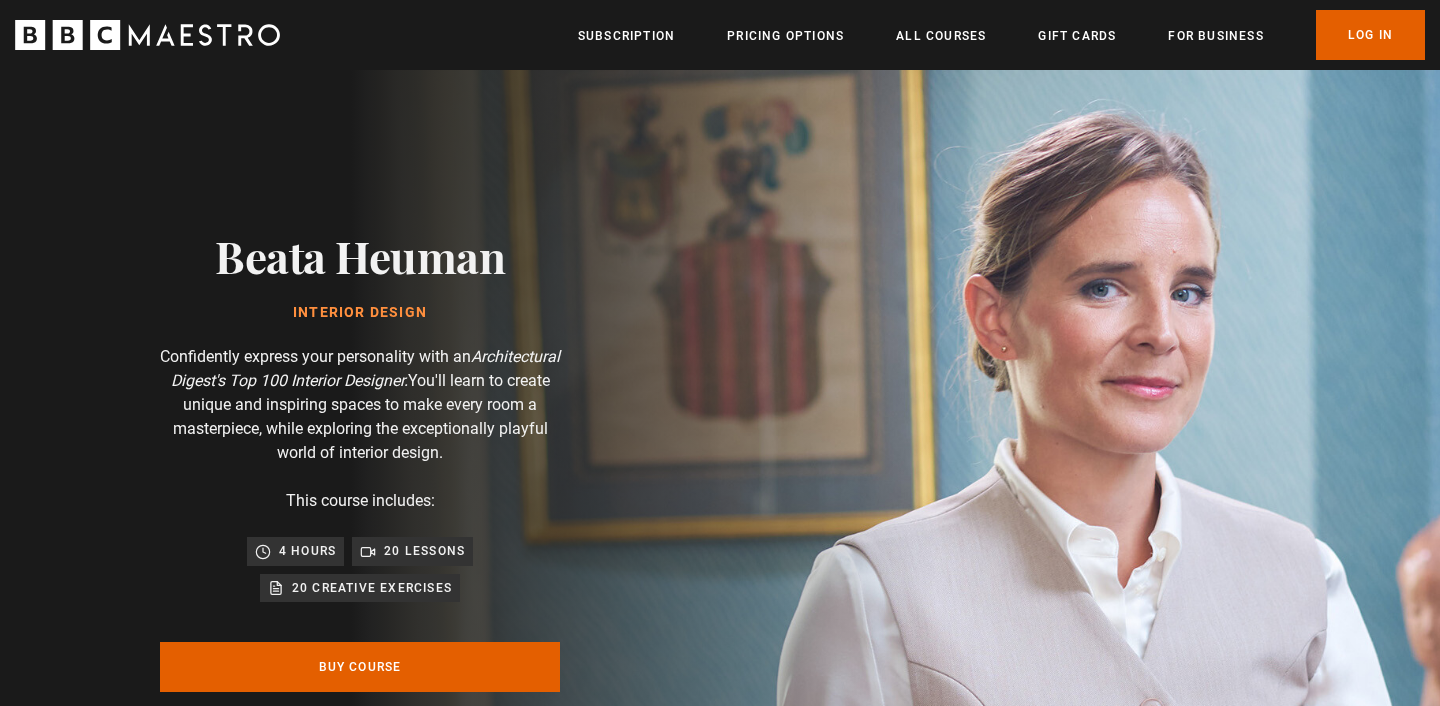 scroll, scrollTop: 0, scrollLeft: 0, axis: both 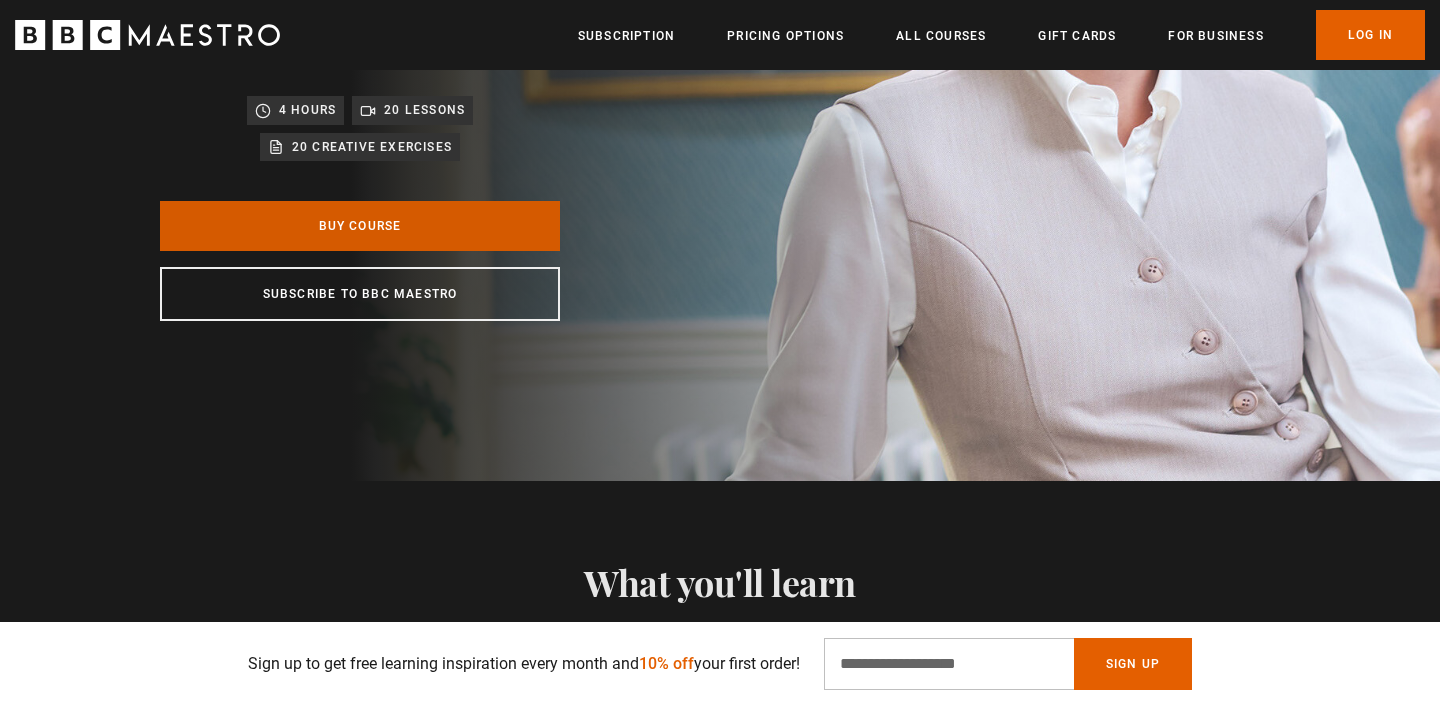 click on "Buy Course" at bounding box center (360, 226) 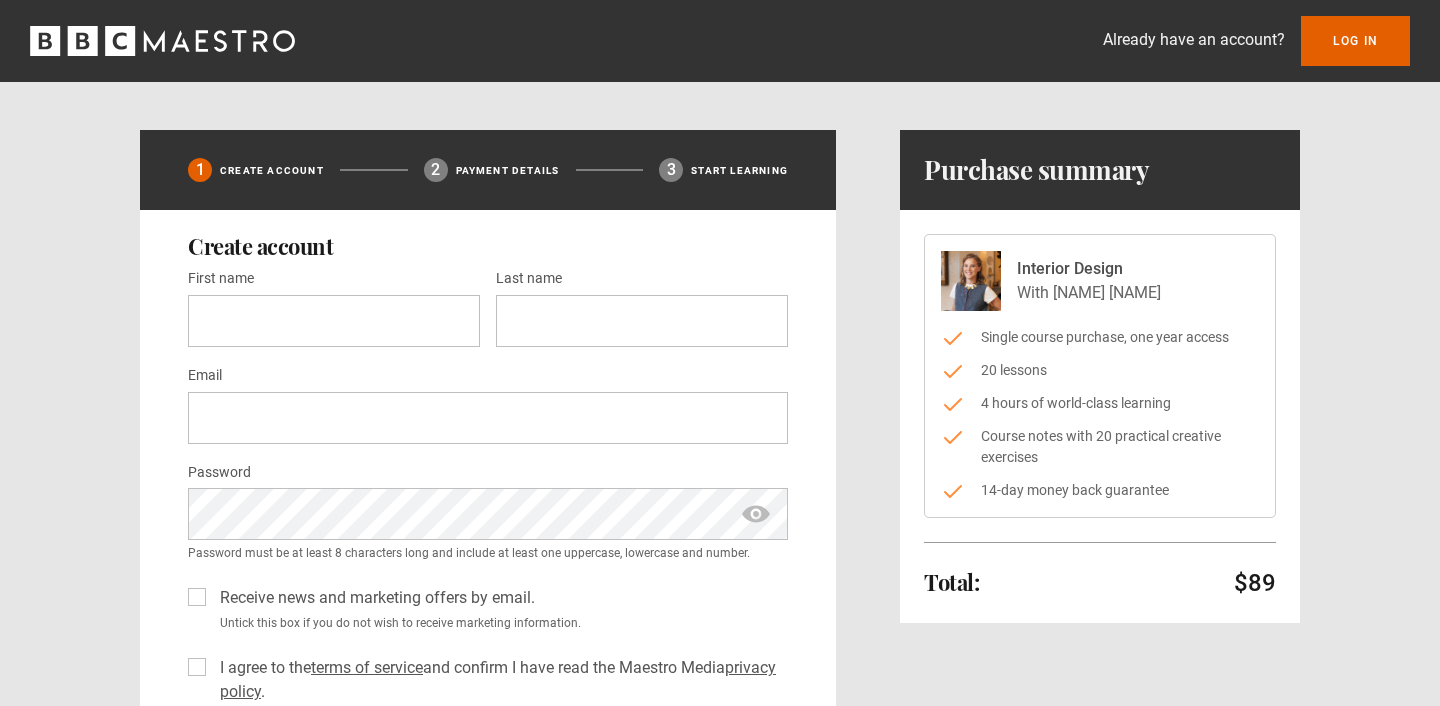 scroll, scrollTop: 0, scrollLeft: 0, axis: both 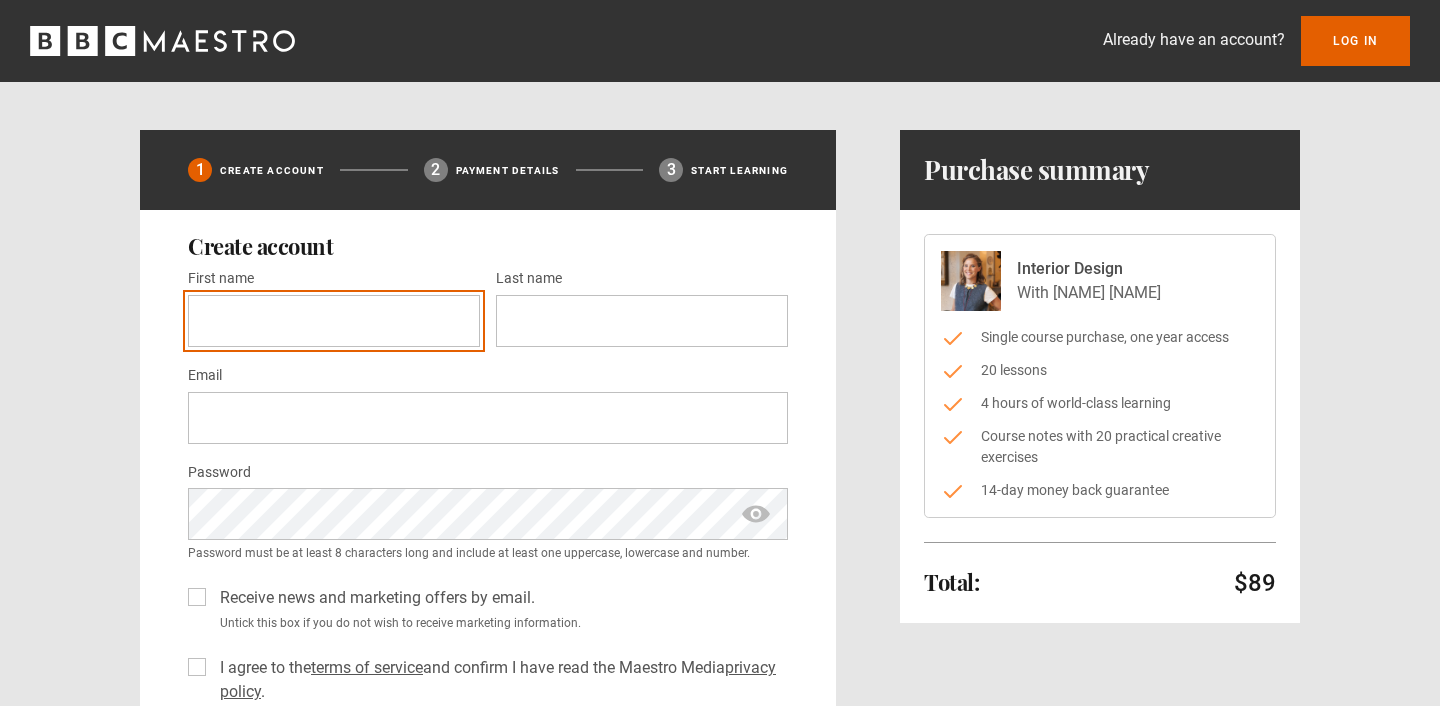 click on "First name  *" at bounding box center (334, 321) 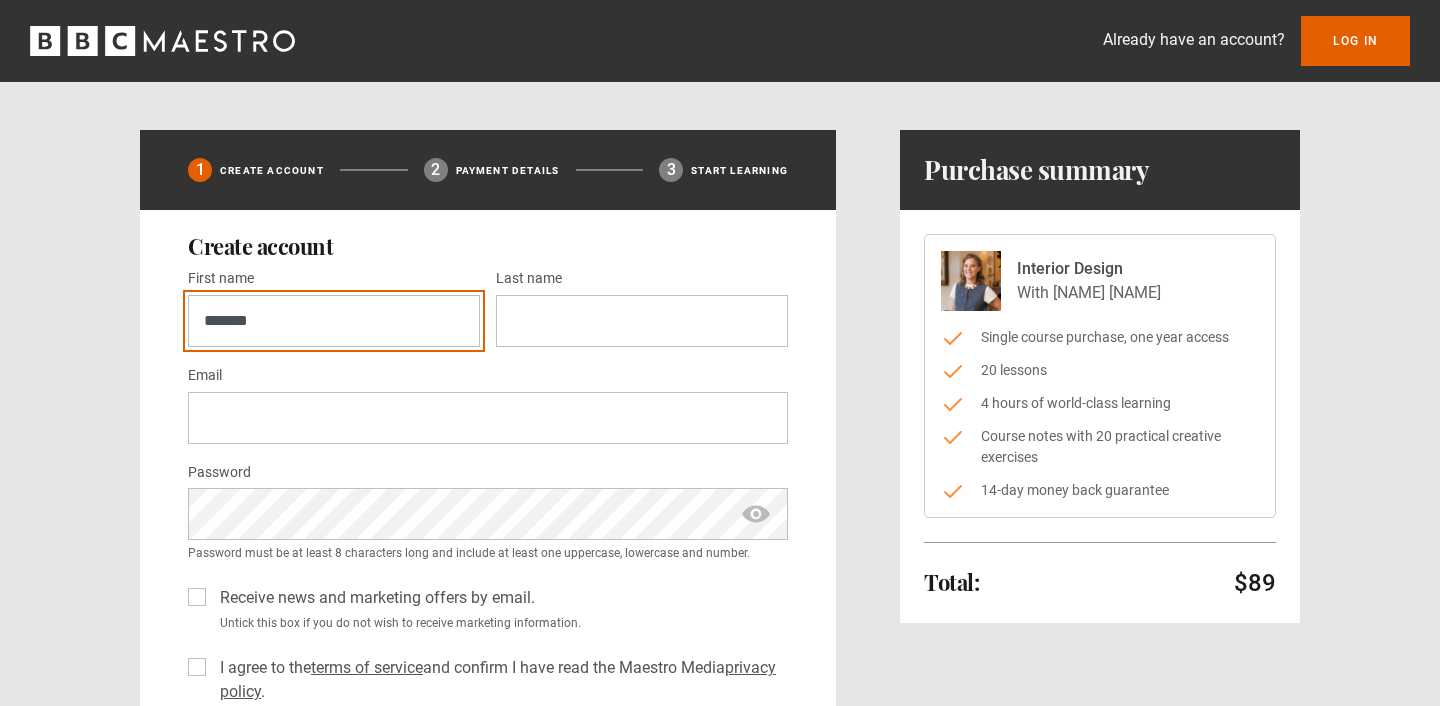 type on "*******" 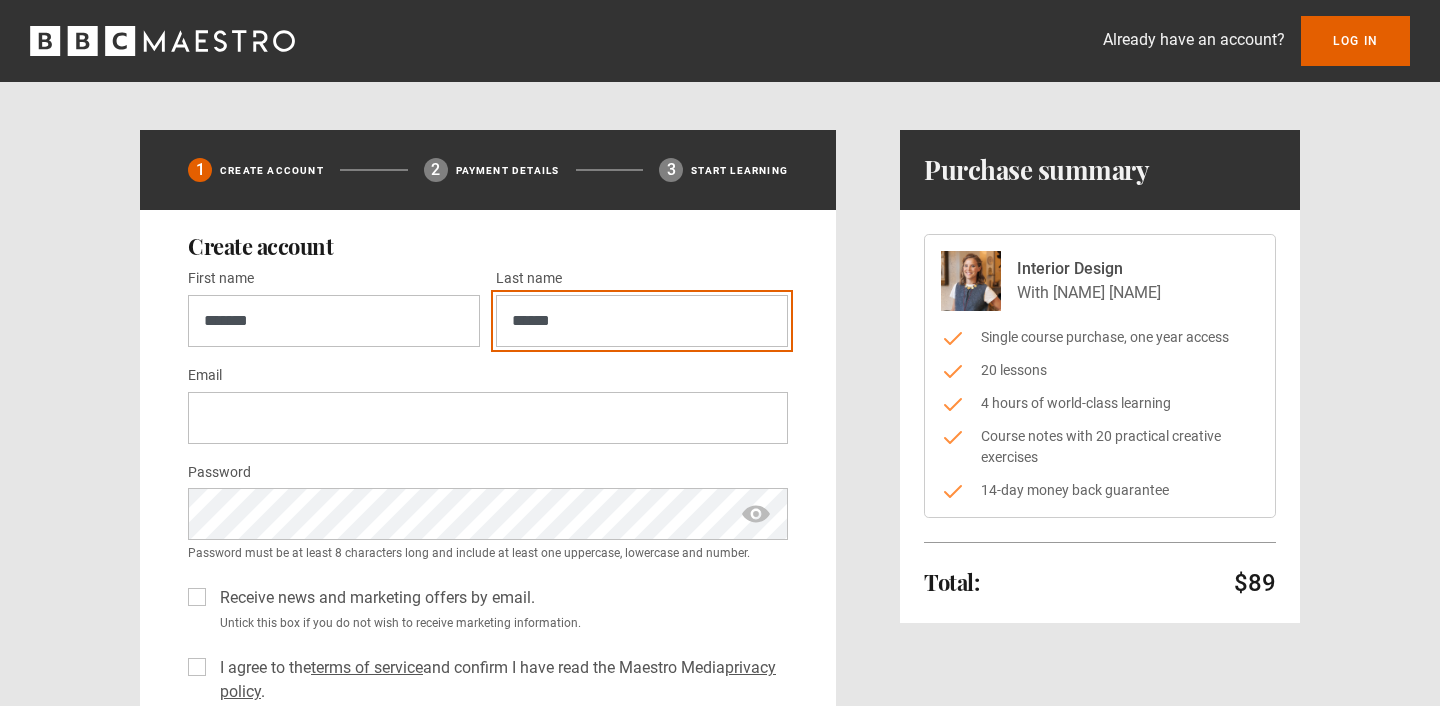 type on "******" 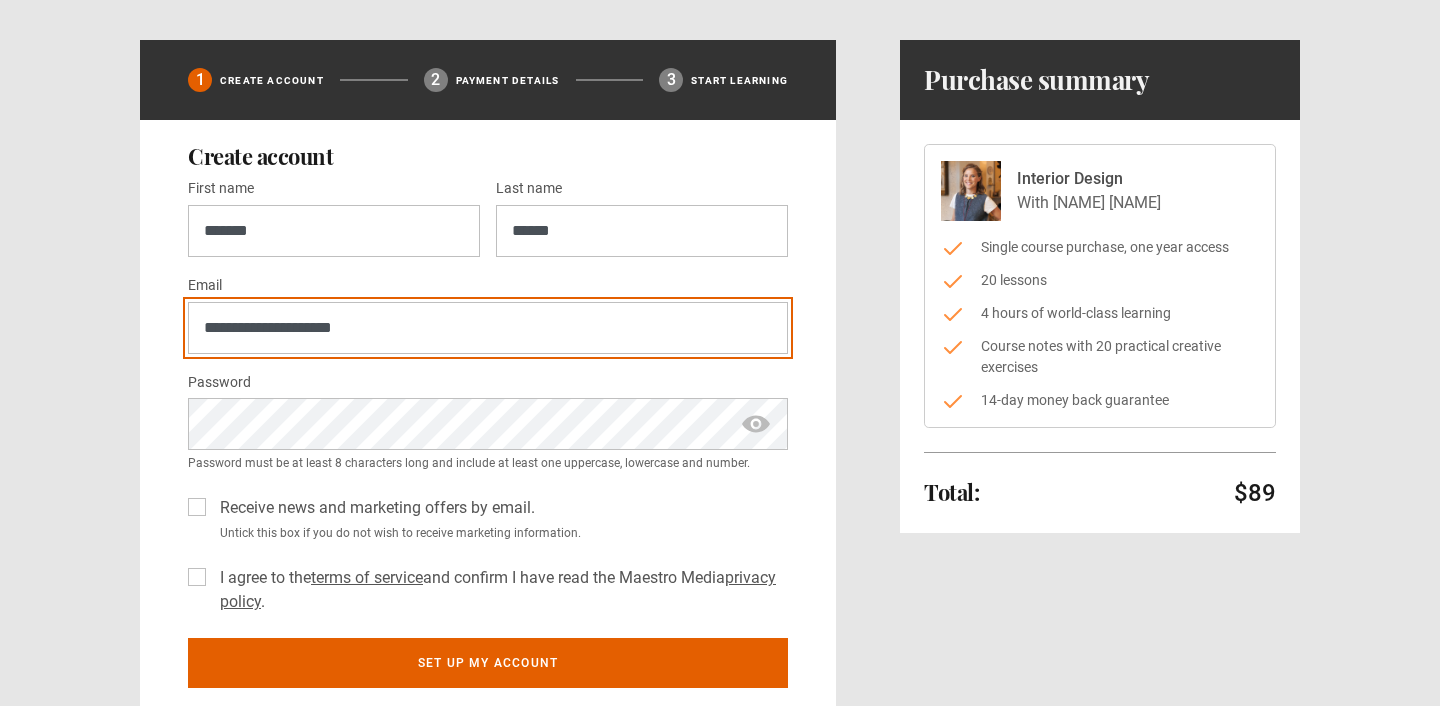 scroll, scrollTop: 194, scrollLeft: 0, axis: vertical 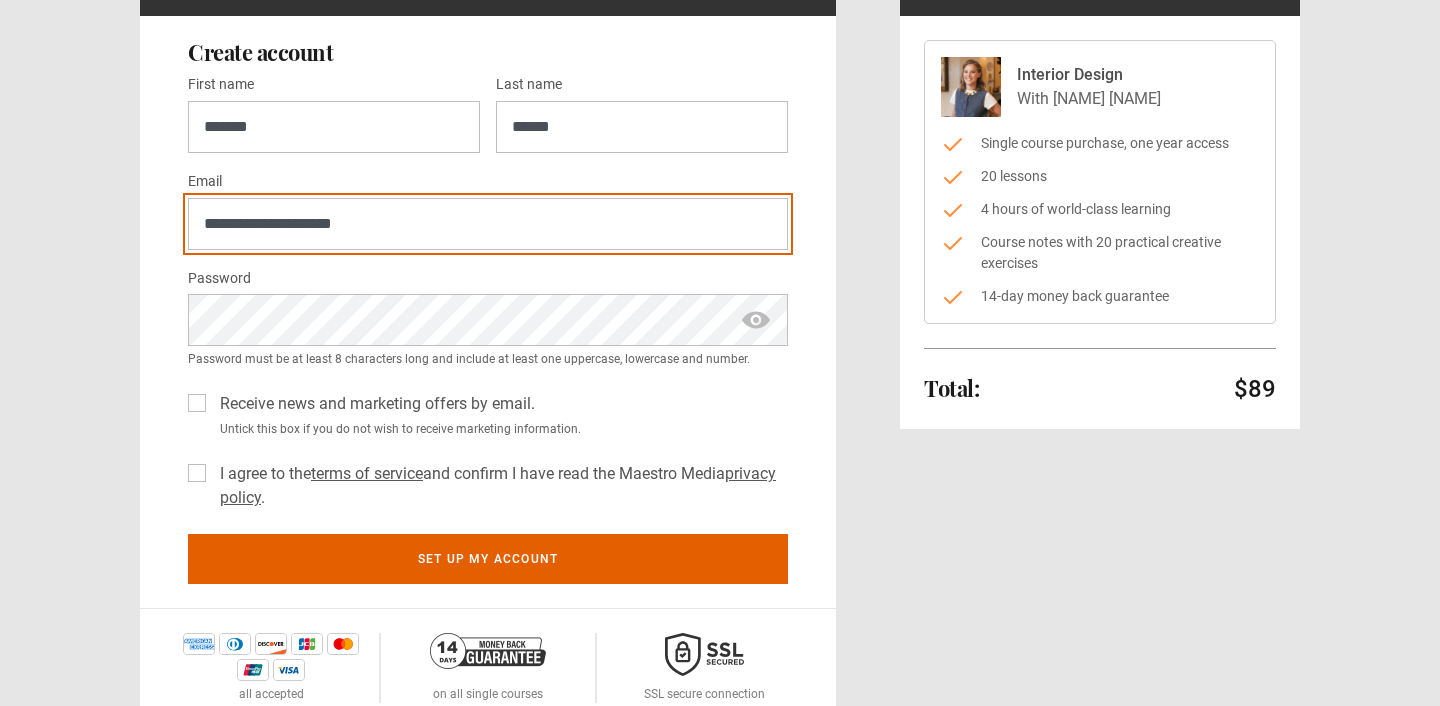 type on "**********" 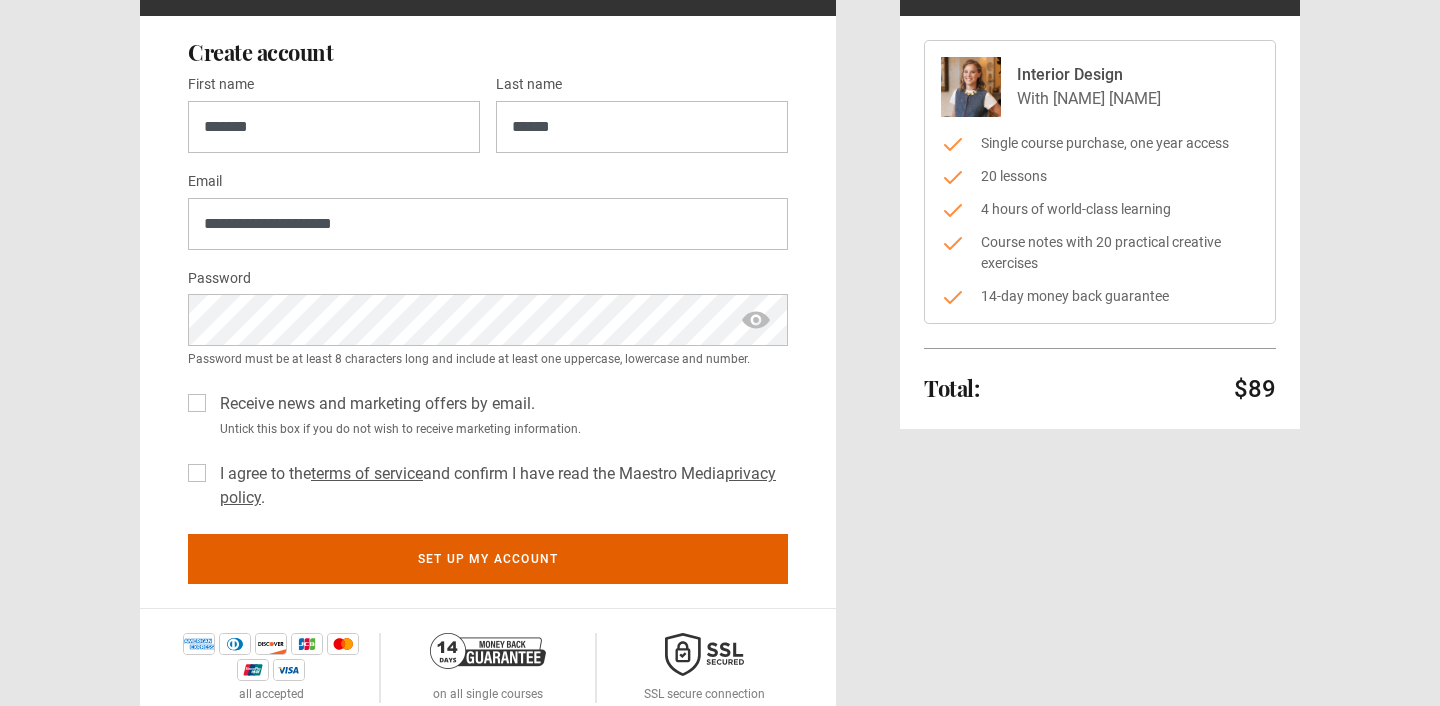 click on "I agree to the  terms of service  and confirm I have read the Maestro Media  privacy policy ." at bounding box center [500, 486] 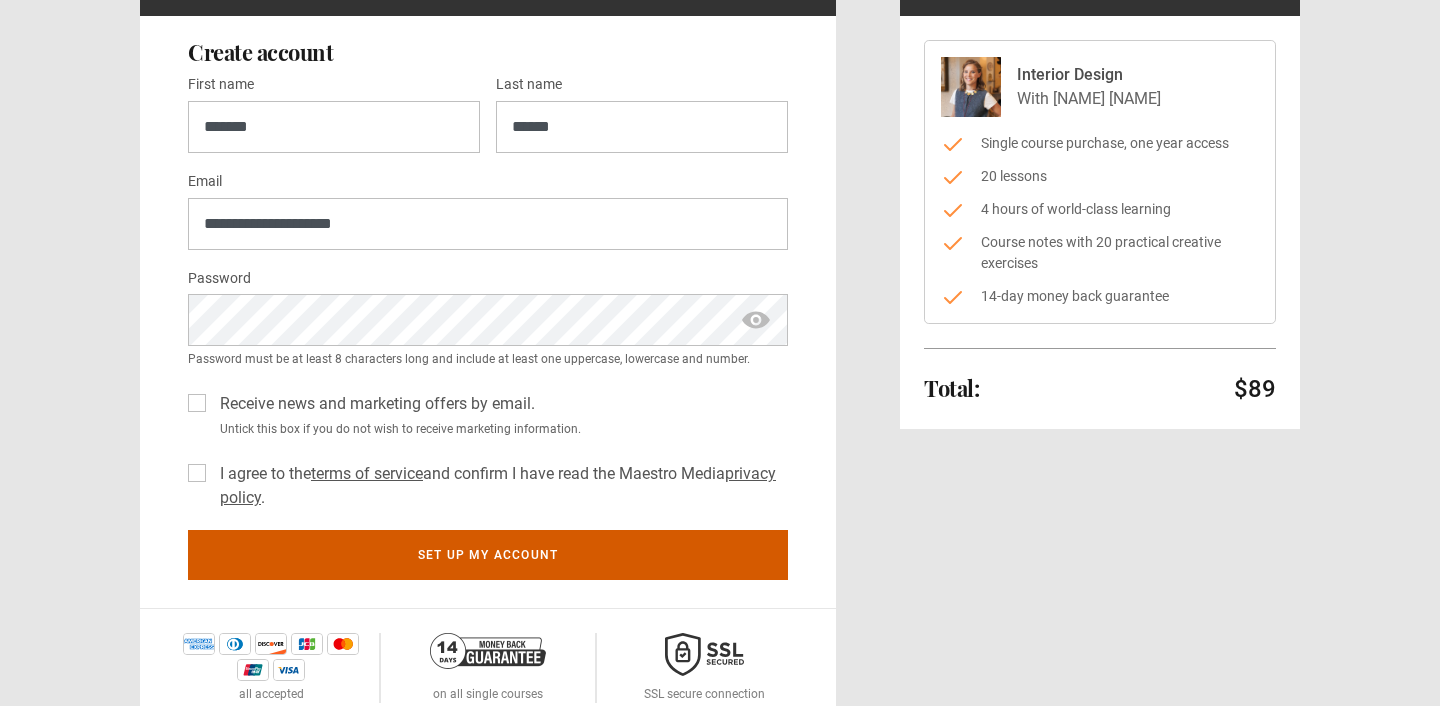 click on "Set up my account" at bounding box center [488, 555] 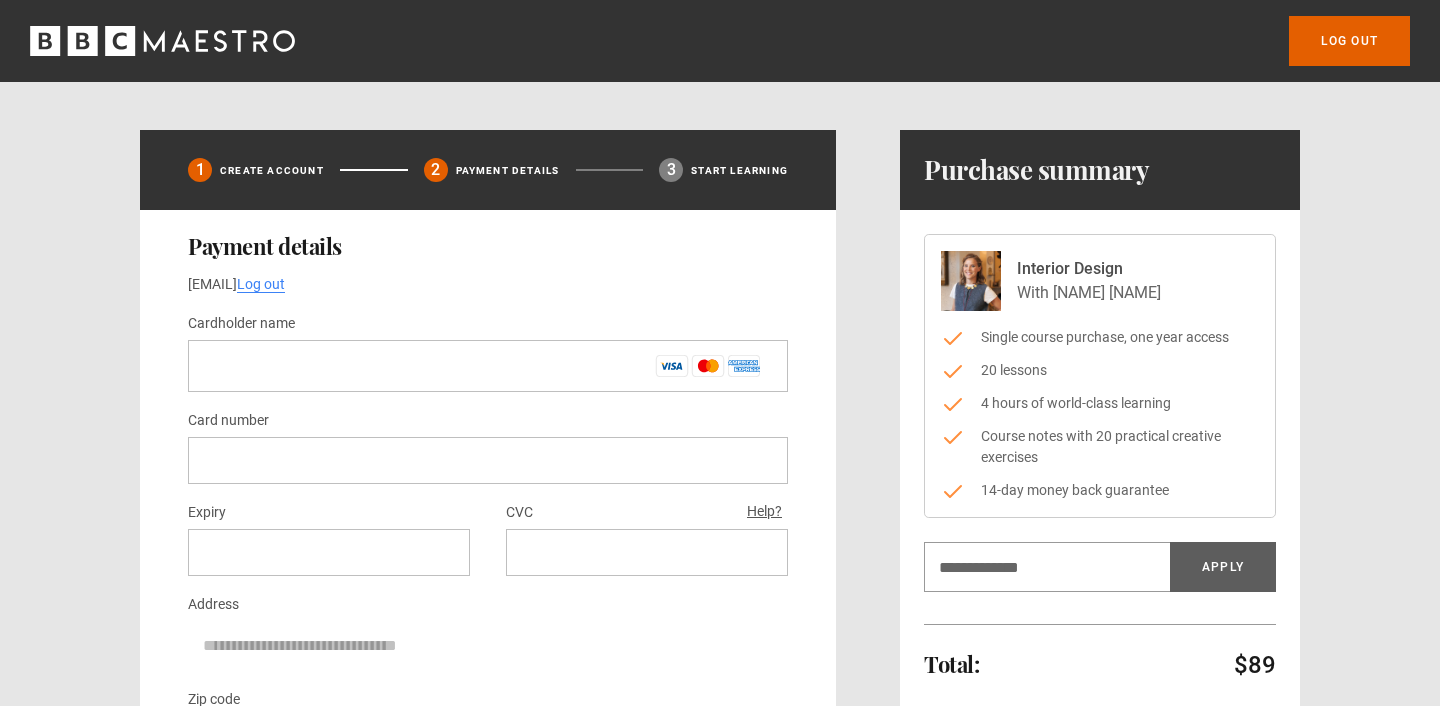 scroll, scrollTop: 0, scrollLeft: 0, axis: both 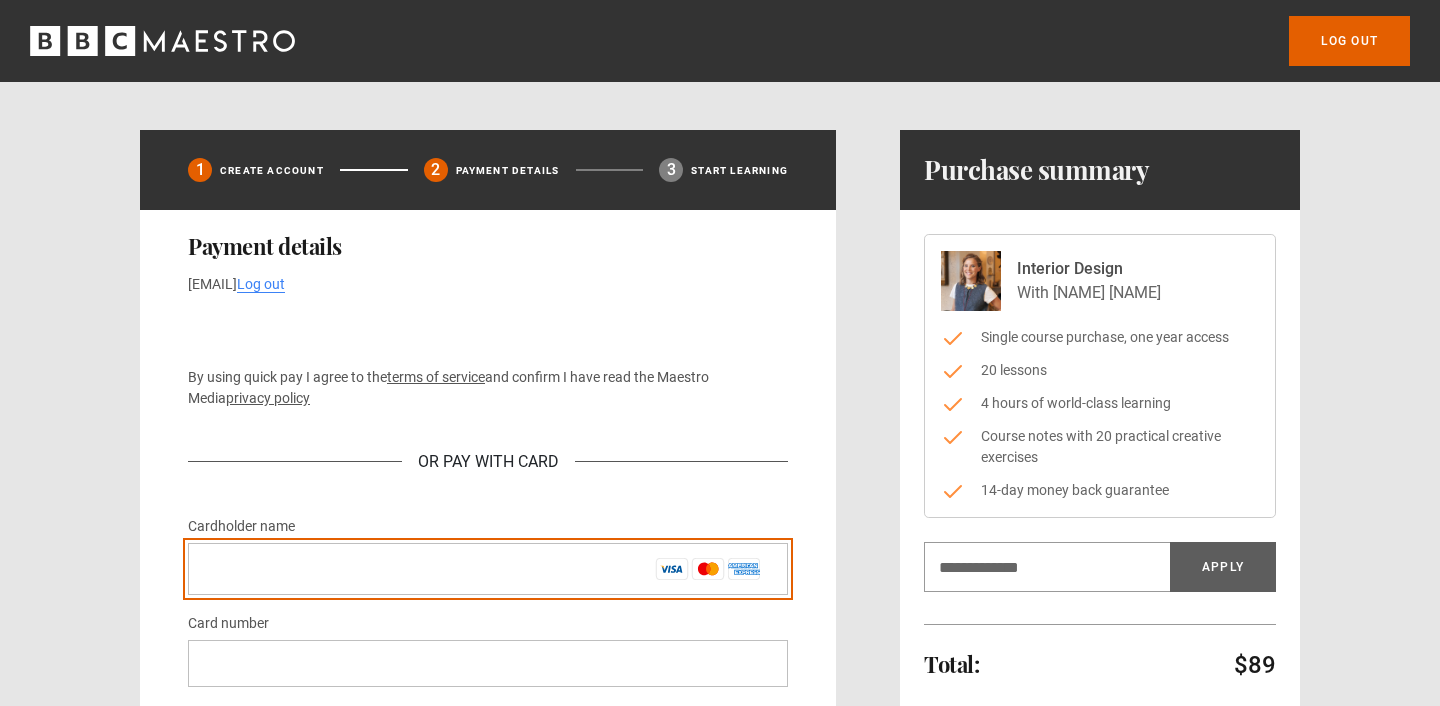 click on "Cardholder name  *" at bounding box center (488, 569) 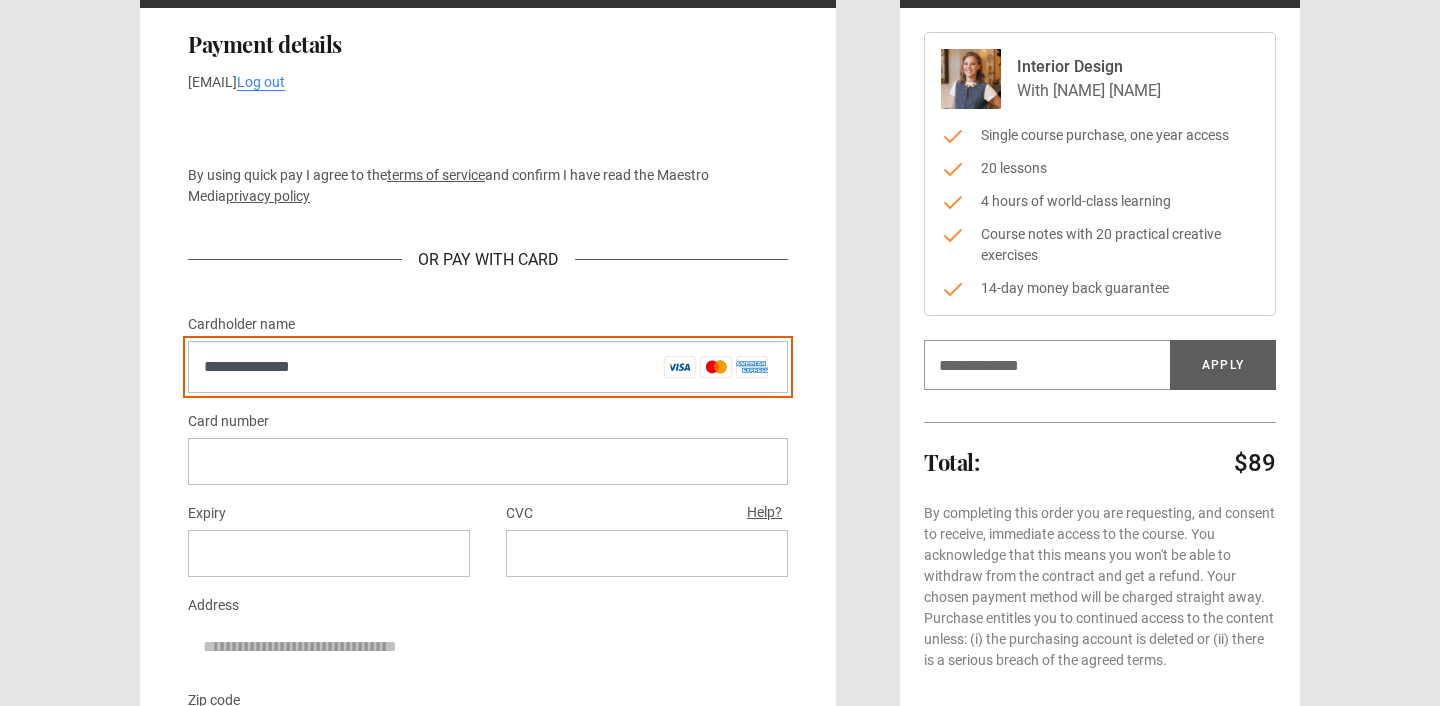 scroll, scrollTop: 293, scrollLeft: 0, axis: vertical 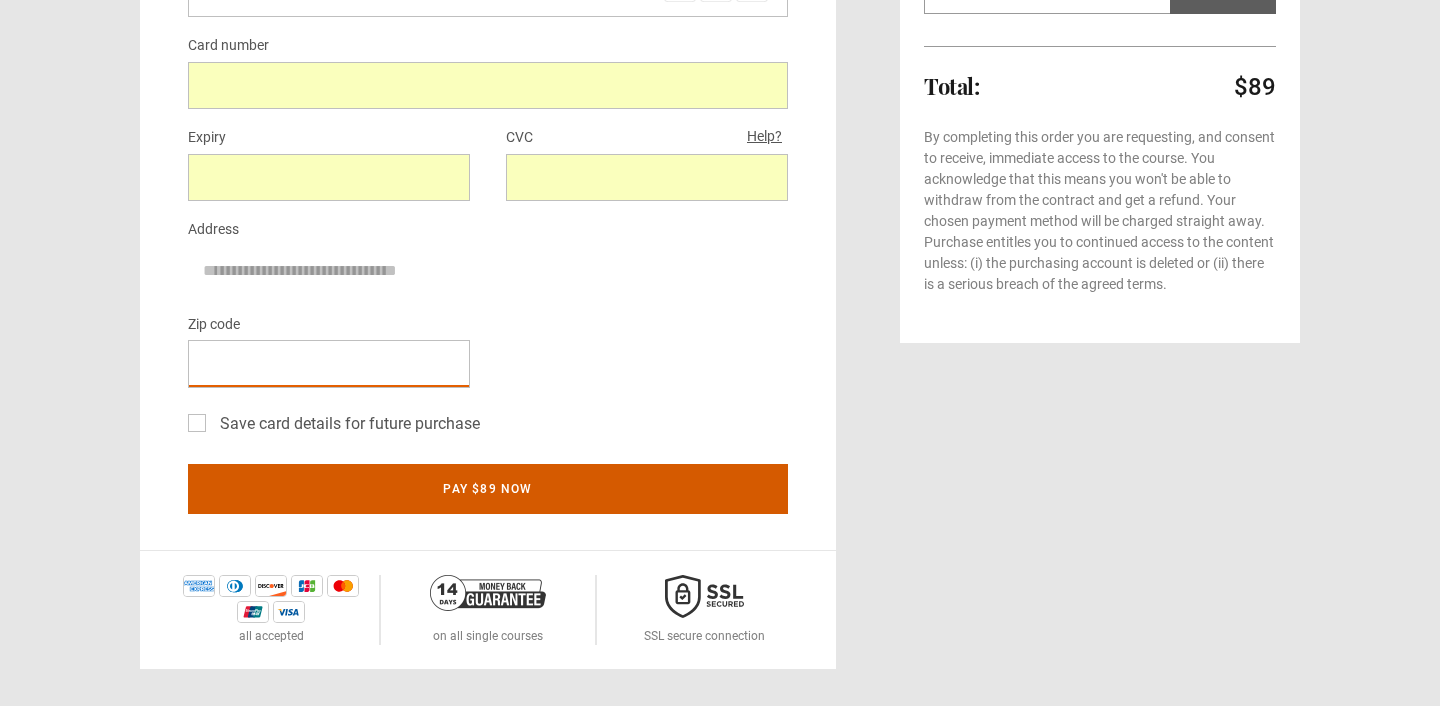 click on "Pay $89 now" at bounding box center [488, 489] 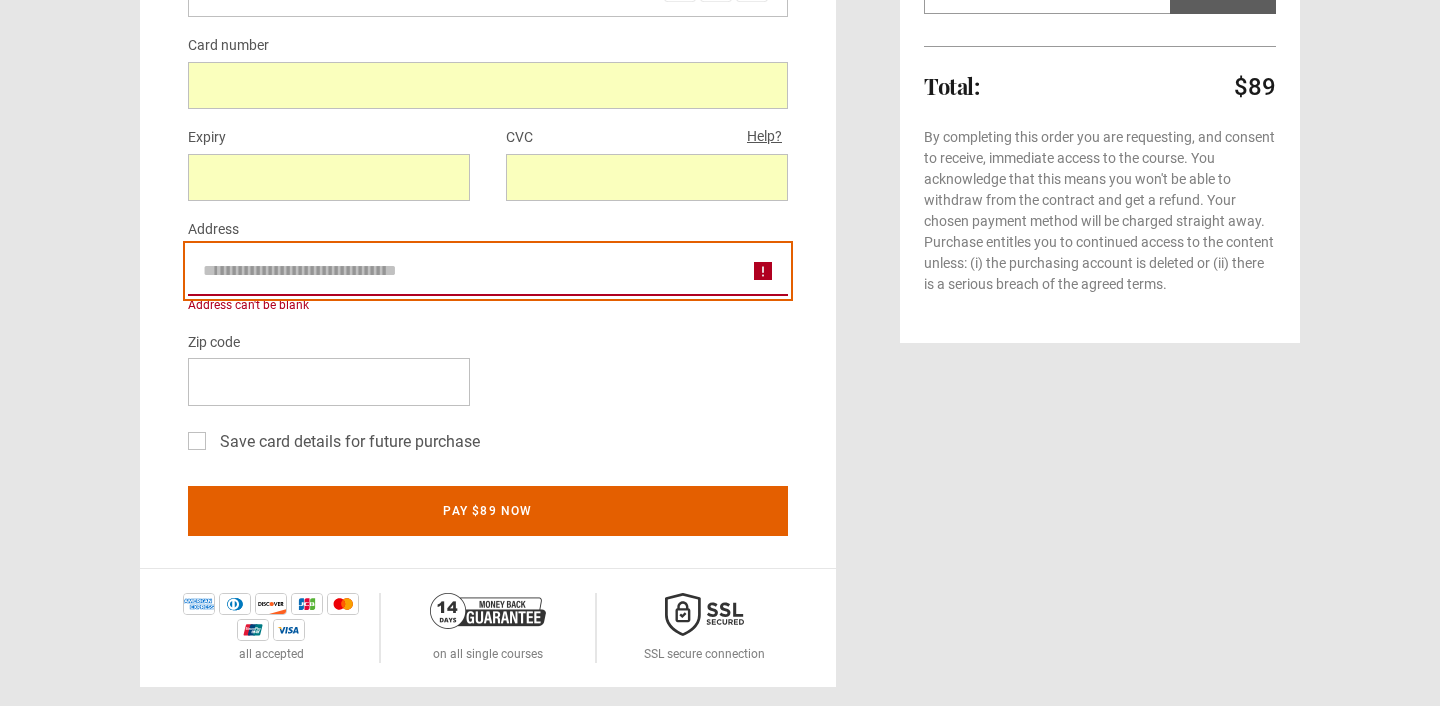 click on "Address" at bounding box center [488, 271] 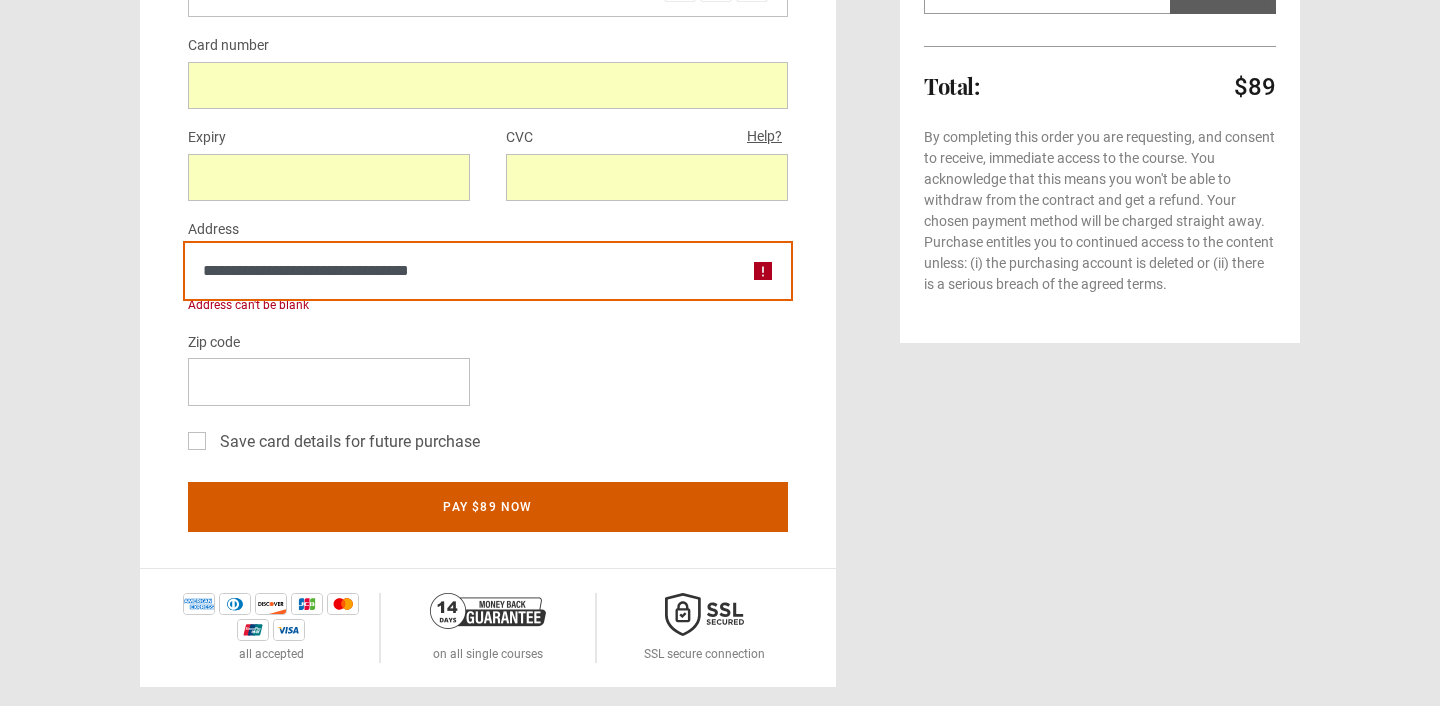 type on "**********" 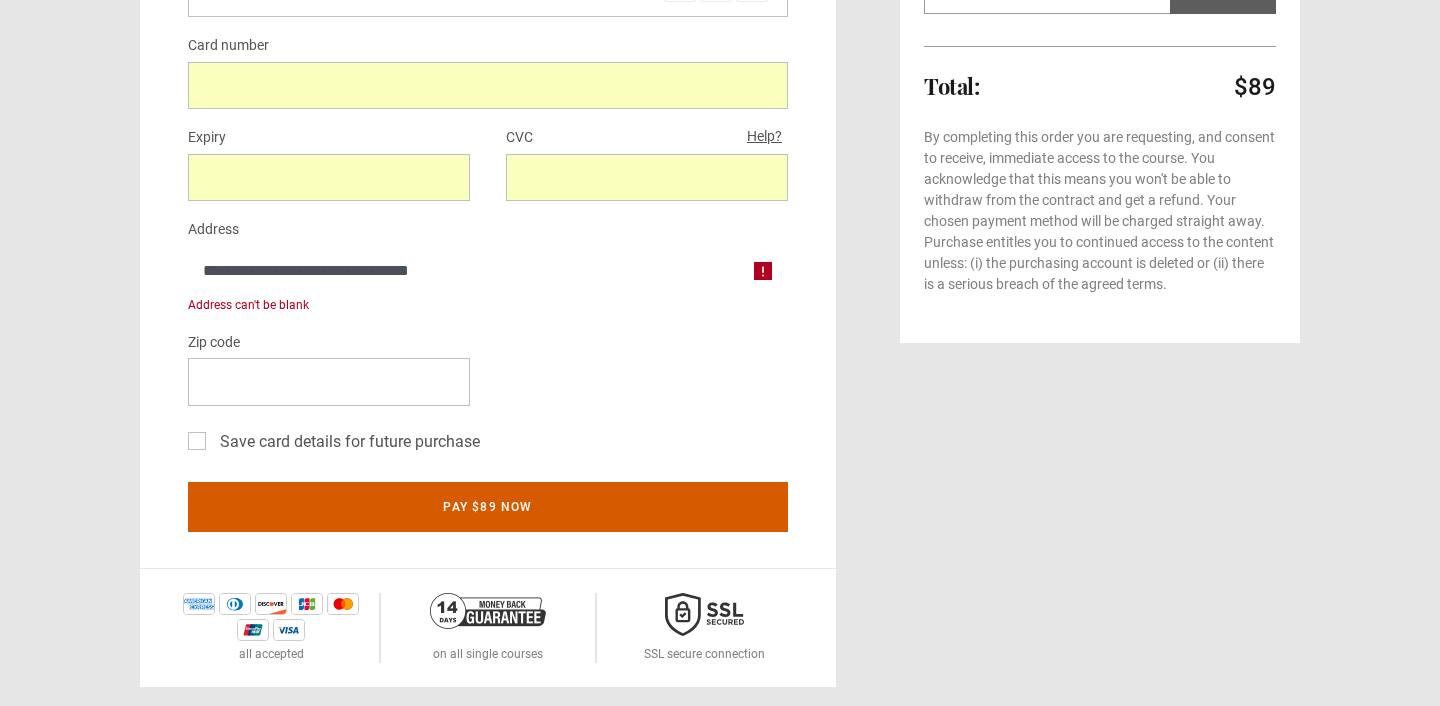 click on "Pay $89 now" at bounding box center [488, 507] 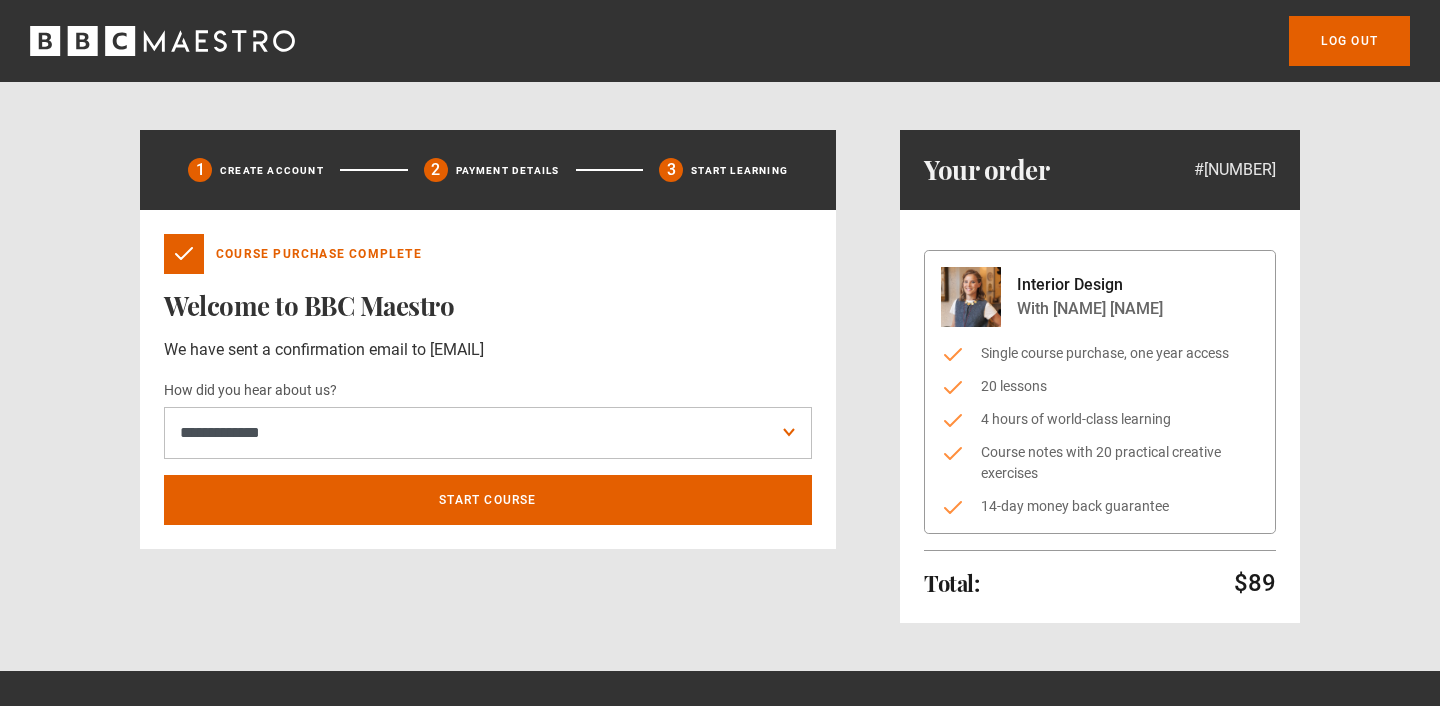 scroll, scrollTop: 0, scrollLeft: 0, axis: both 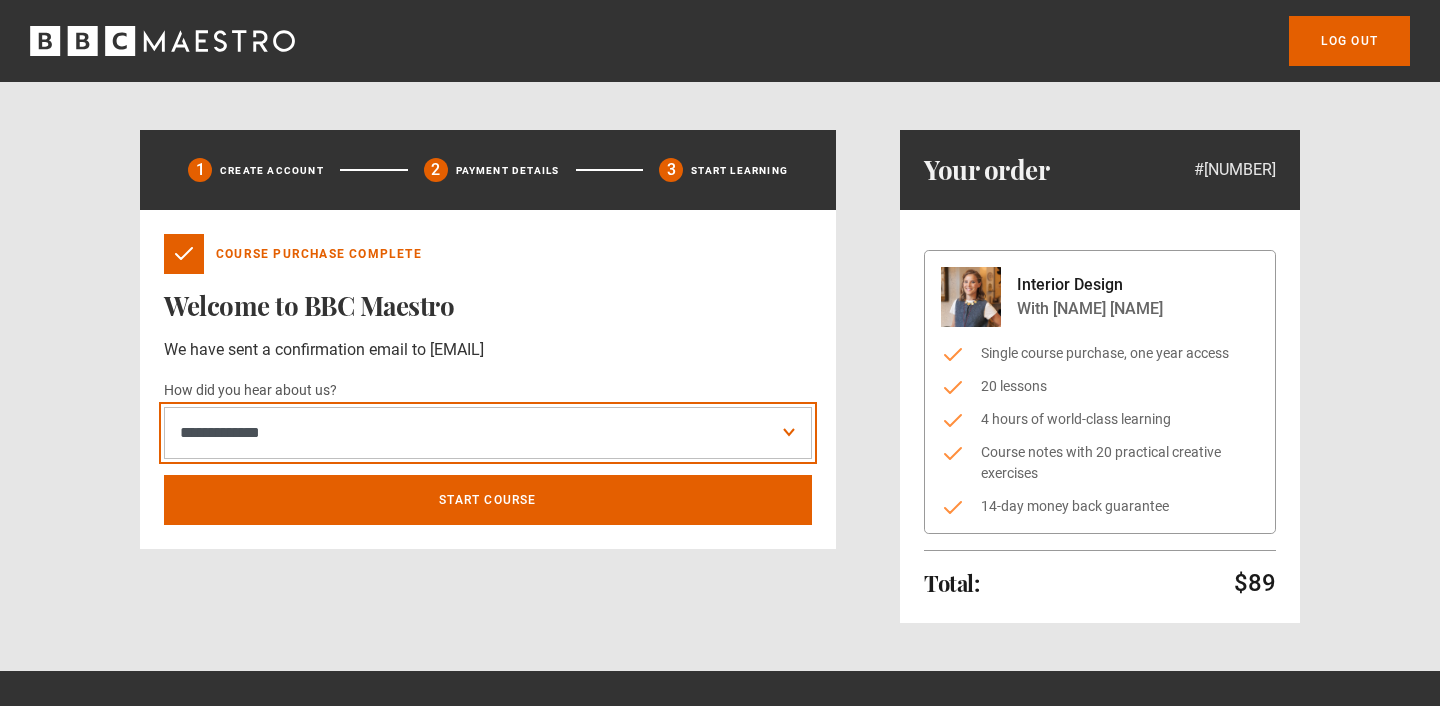 click on "**********" at bounding box center (488, 433) 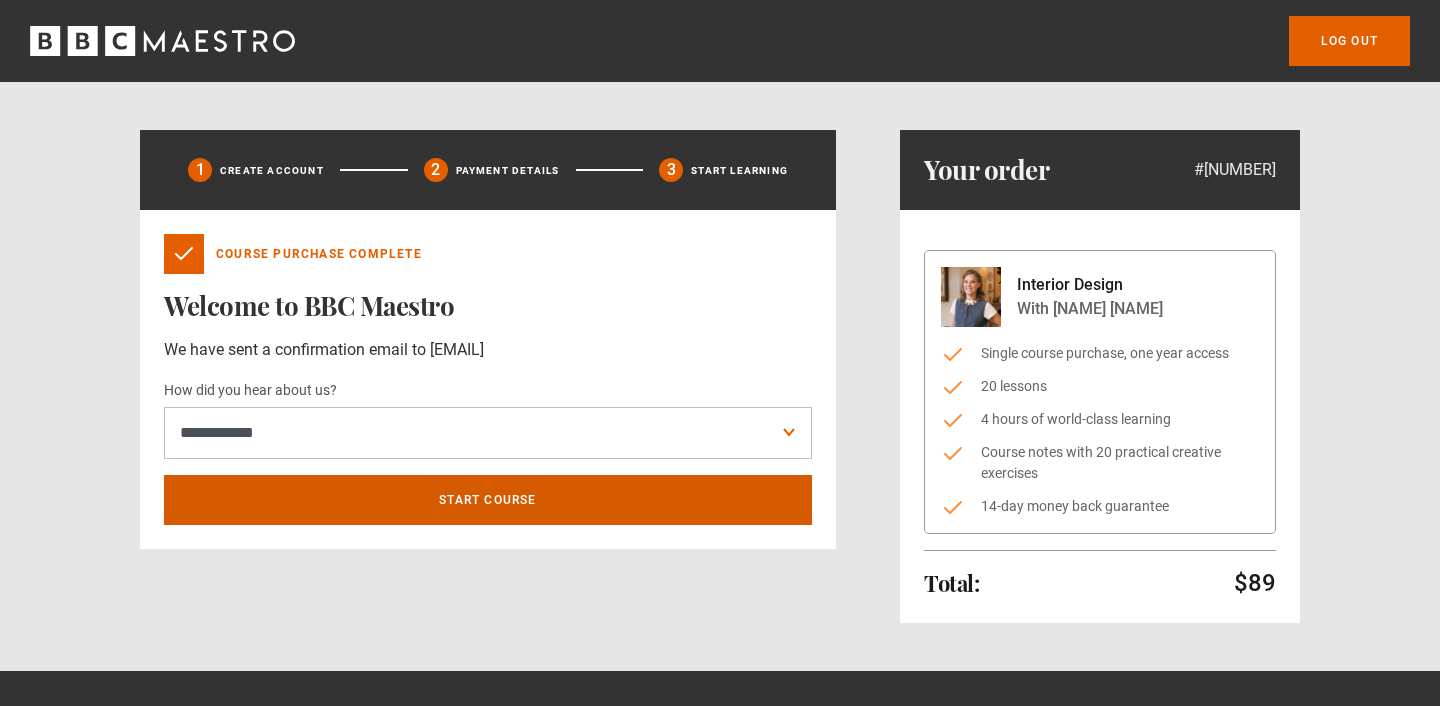 click on "Start course" at bounding box center (488, 500) 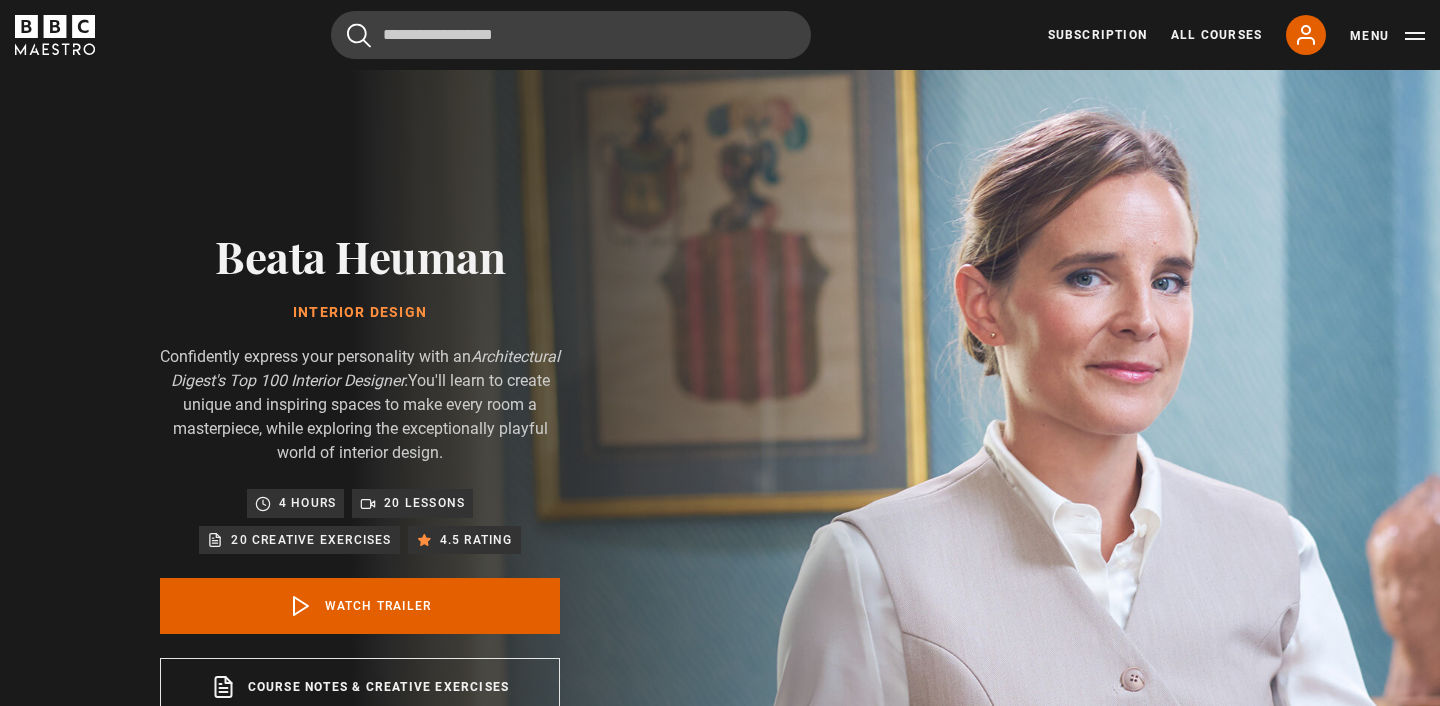 scroll, scrollTop: 876, scrollLeft: 0, axis: vertical 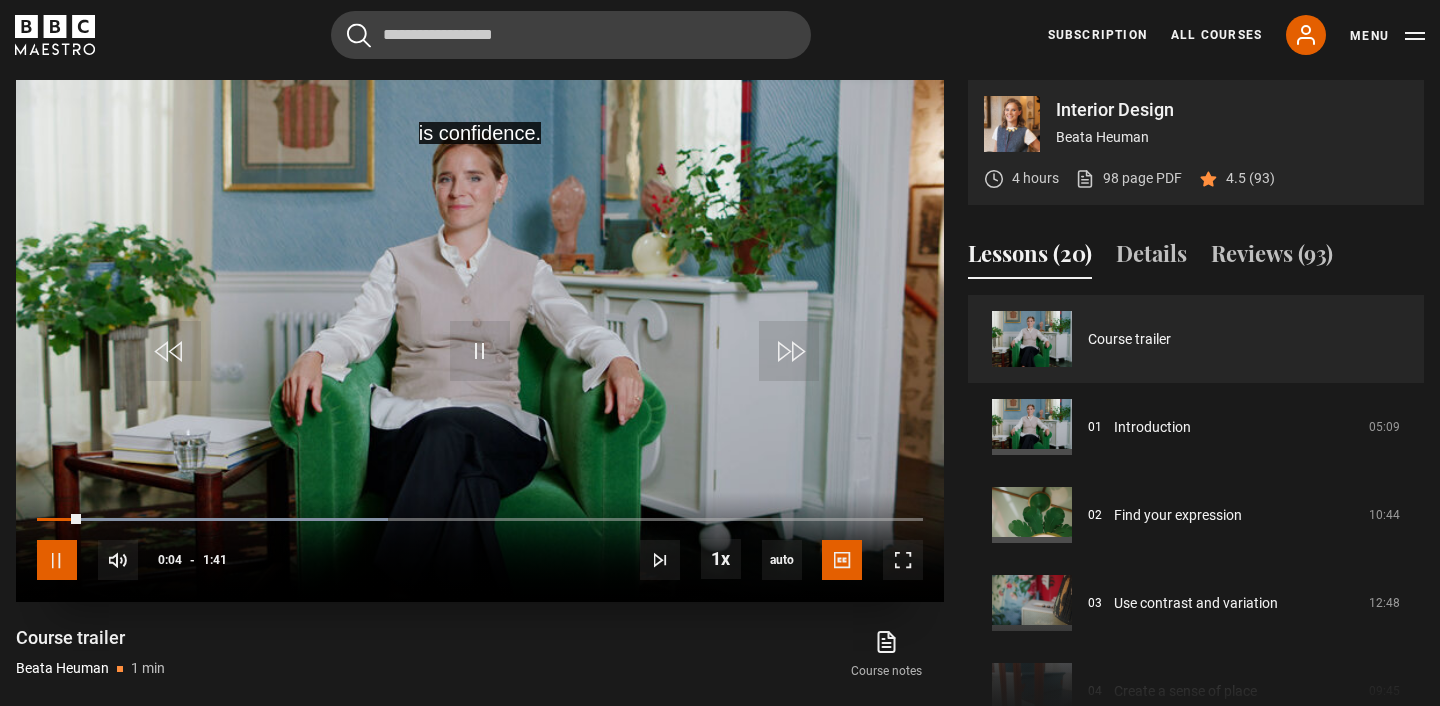 click at bounding box center [57, 560] 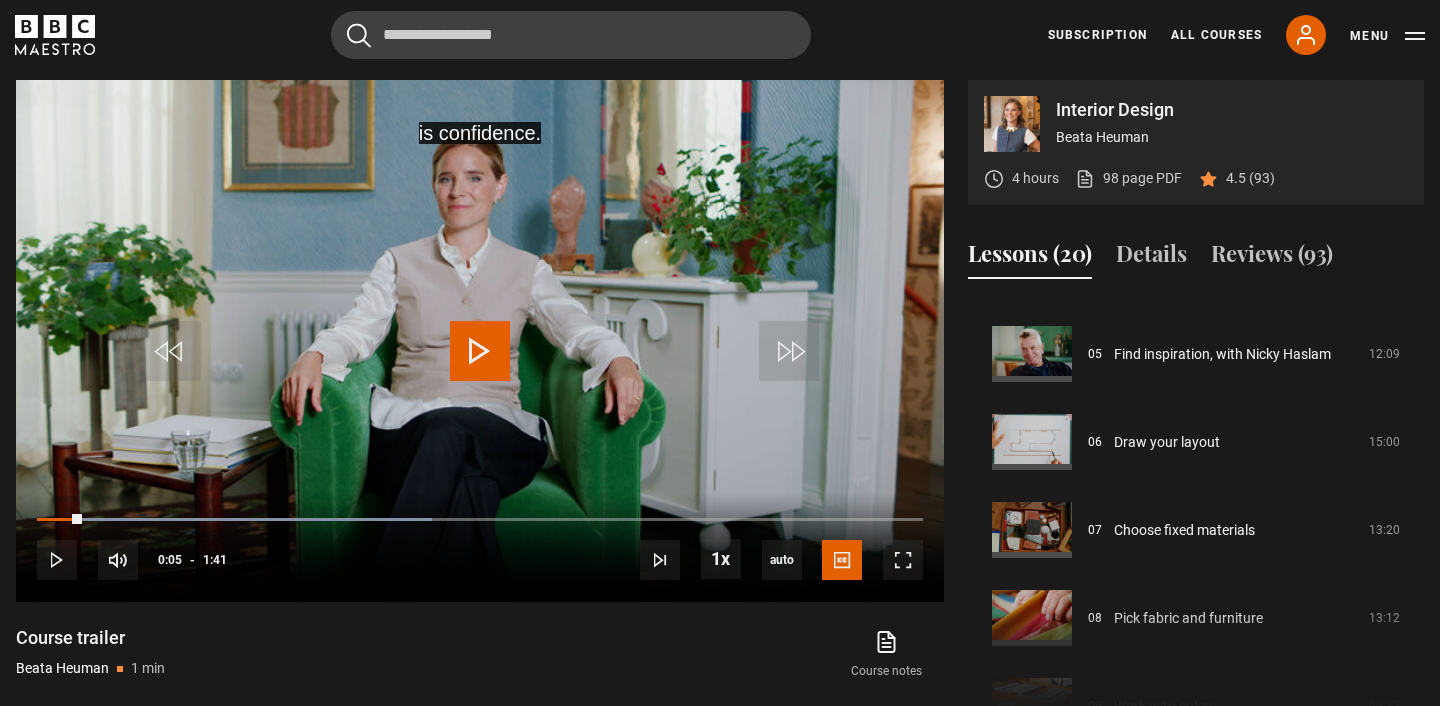 scroll, scrollTop: 0, scrollLeft: 0, axis: both 